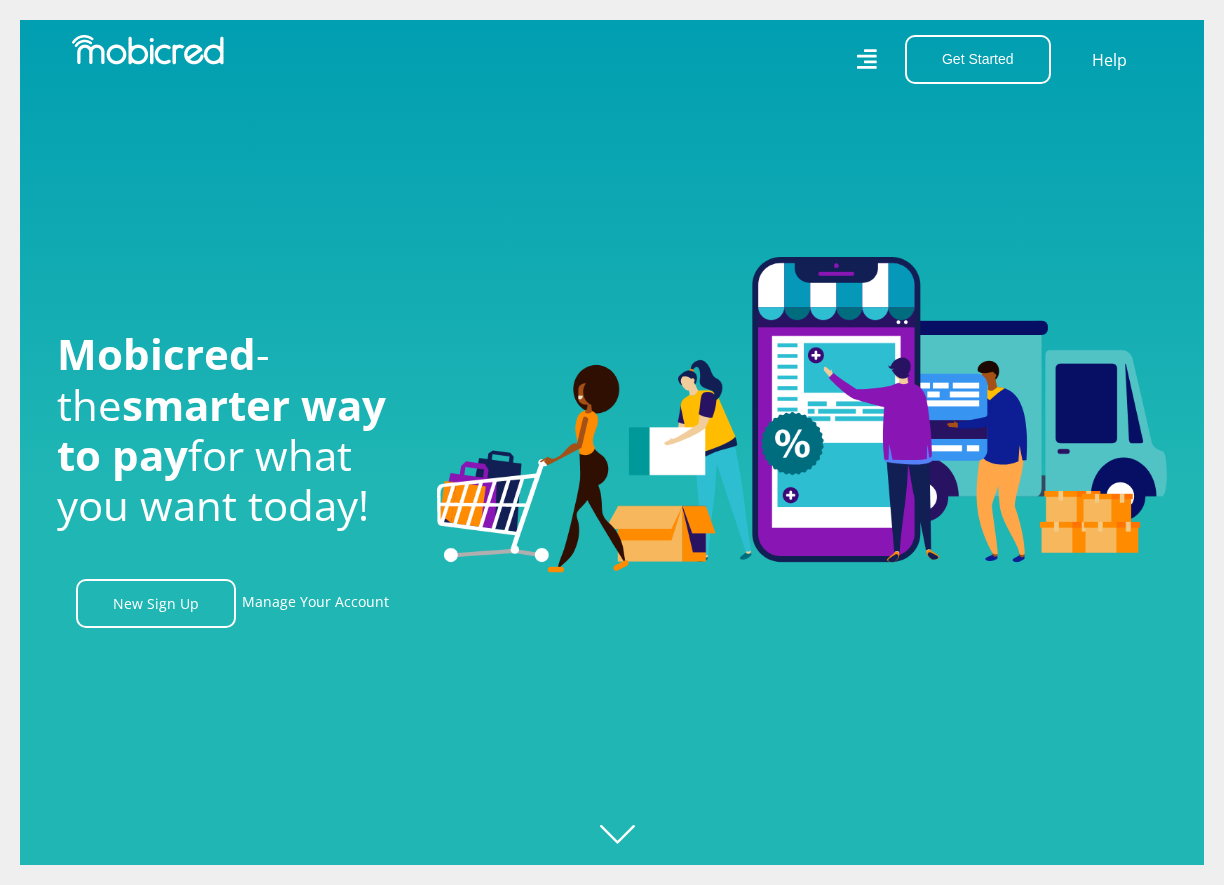 scroll, scrollTop: 0, scrollLeft: 0, axis: both 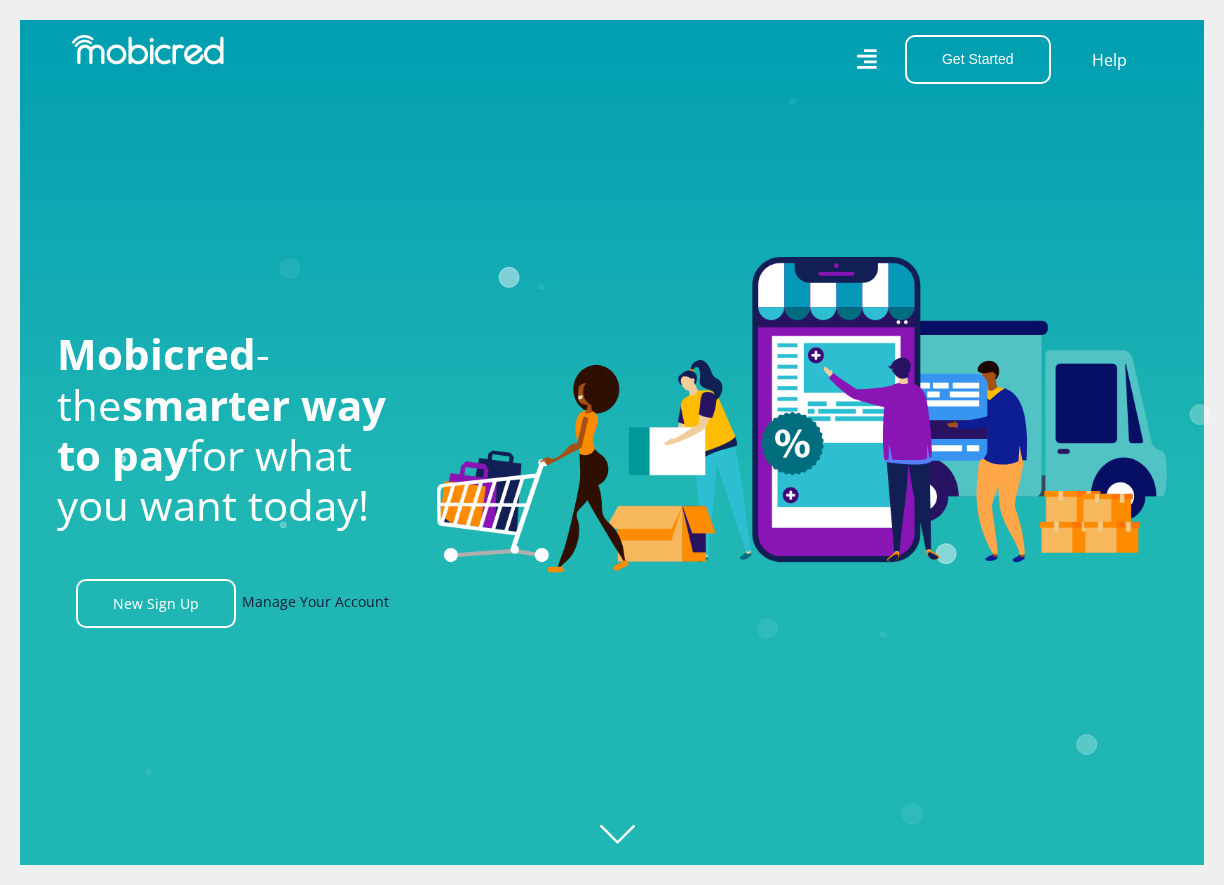 click on "Manage Your Account" at bounding box center [315, 603] 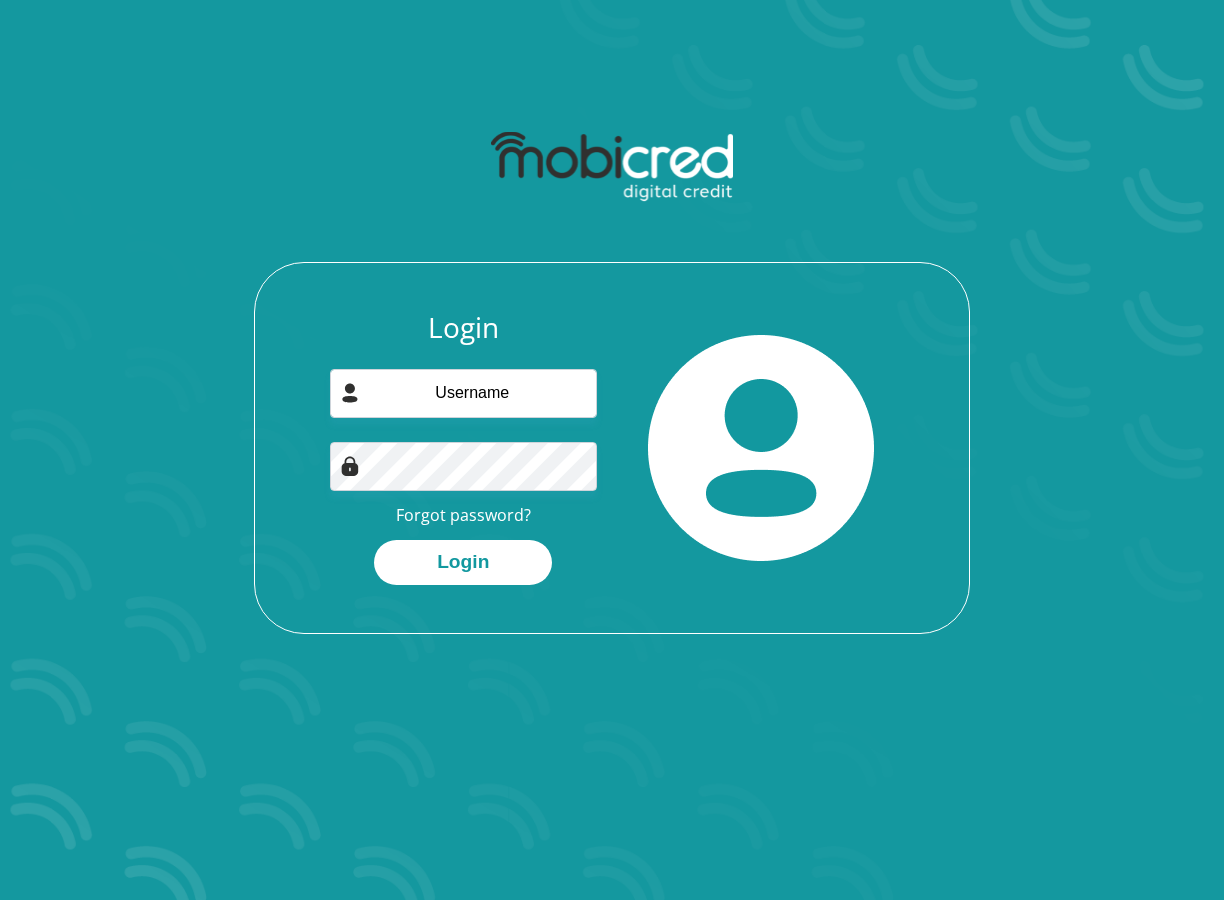 scroll, scrollTop: 0, scrollLeft: 0, axis: both 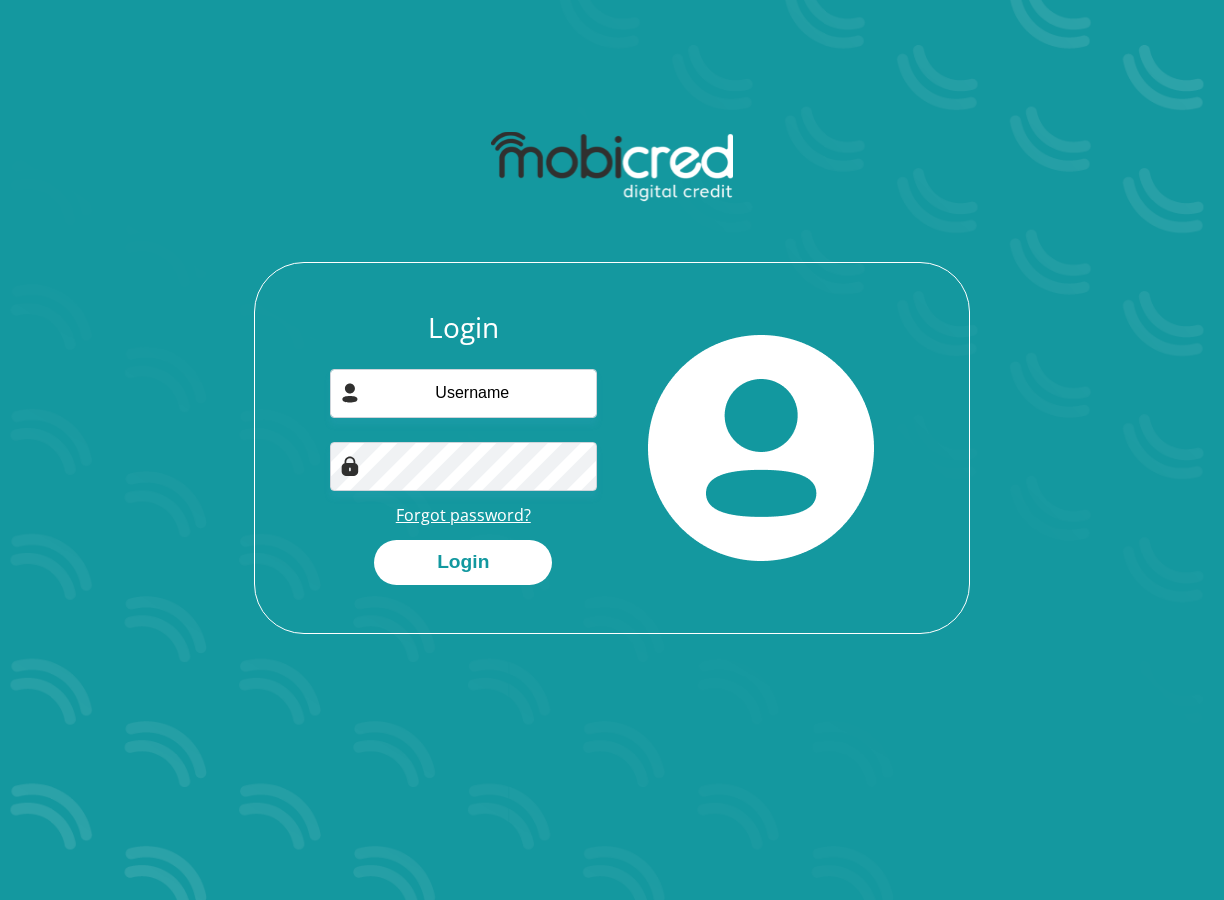 click on "Forgot password?" at bounding box center (463, 515) 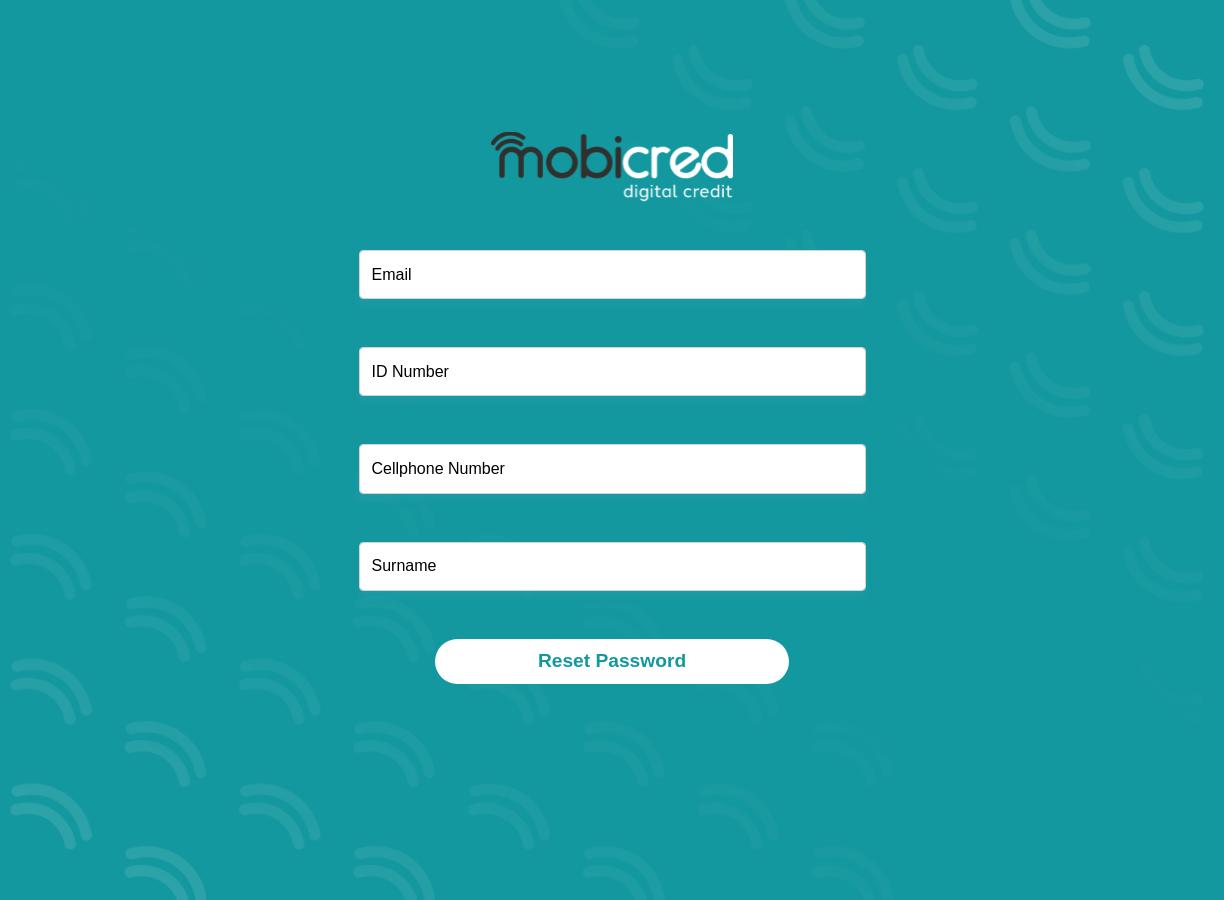 scroll, scrollTop: 0, scrollLeft: 0, axis: both 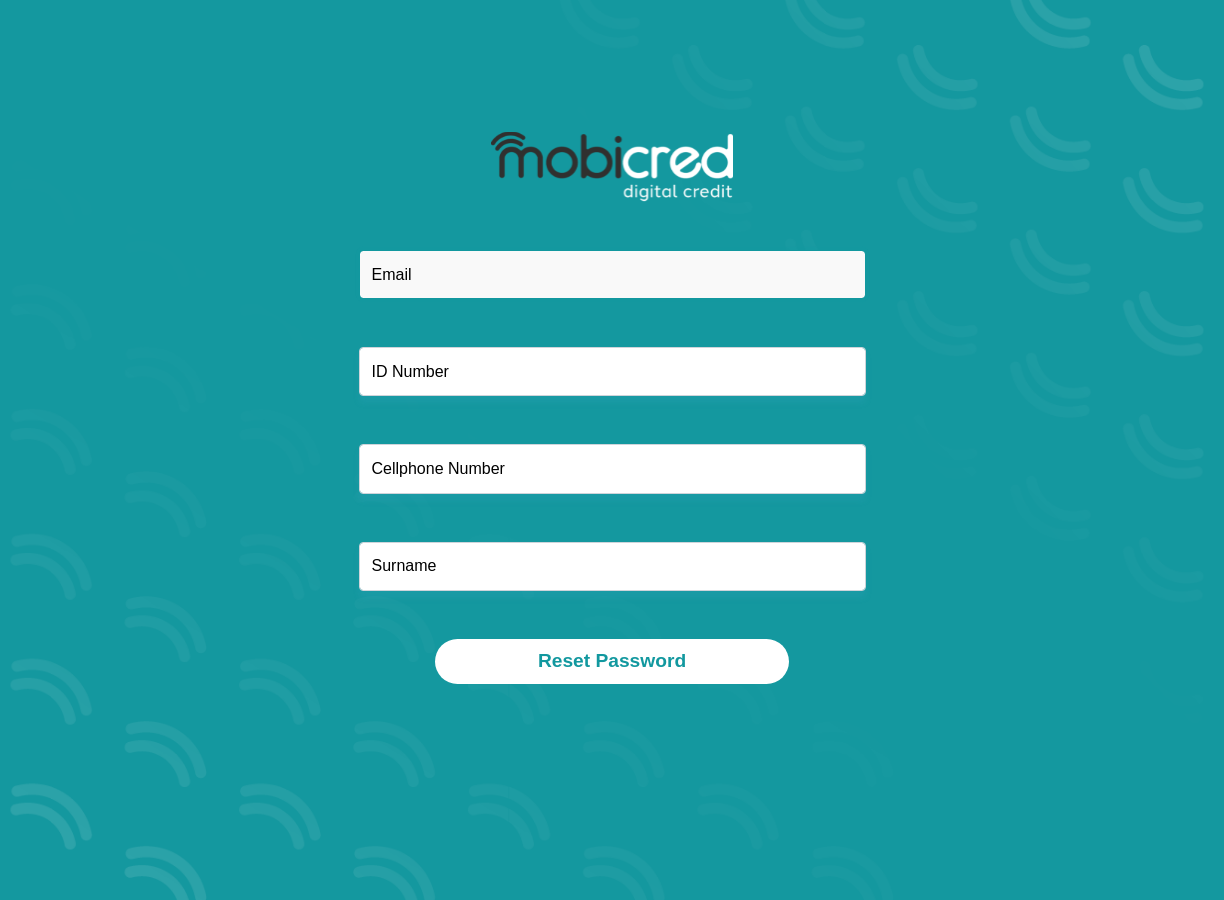 click at bounding box center [612, 274] 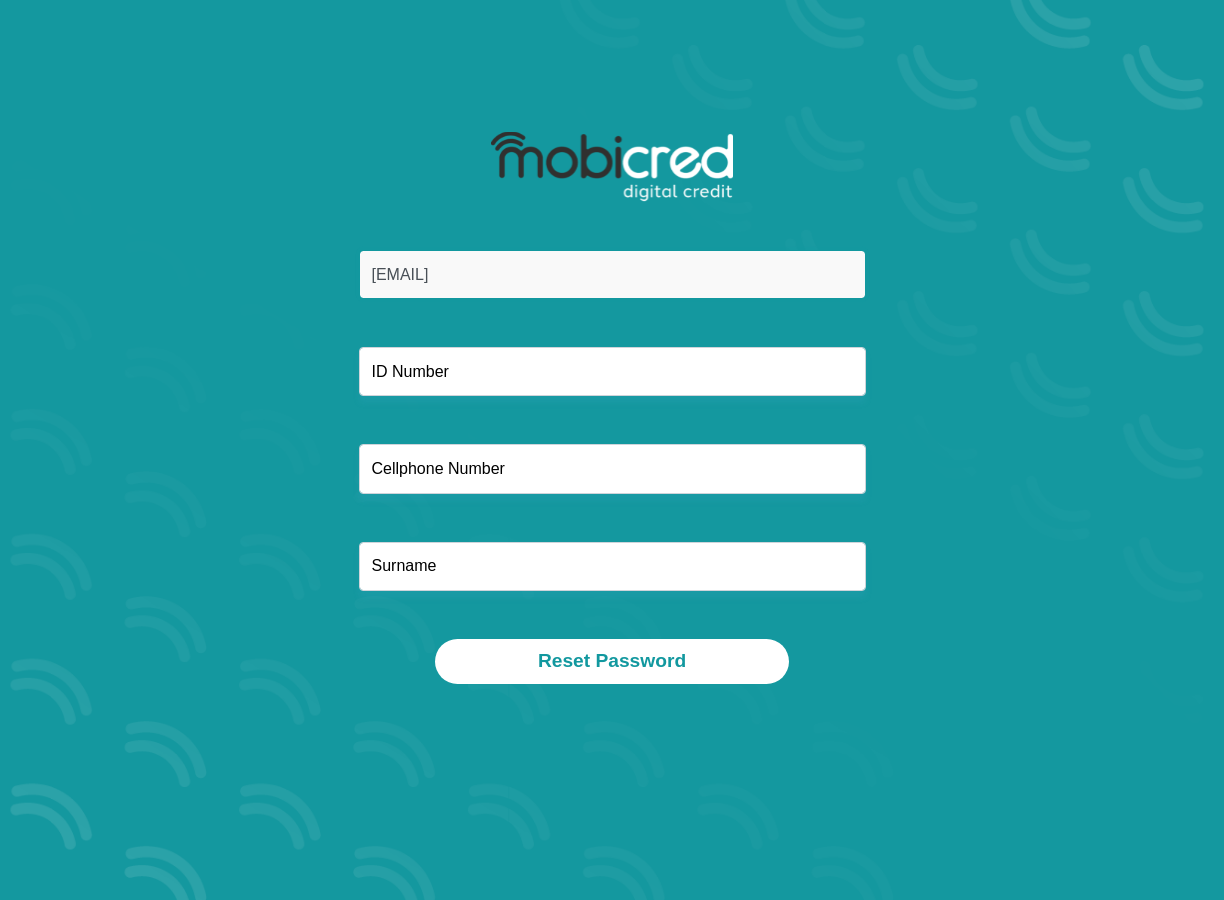 type on "trevortyamba@gmail.com" 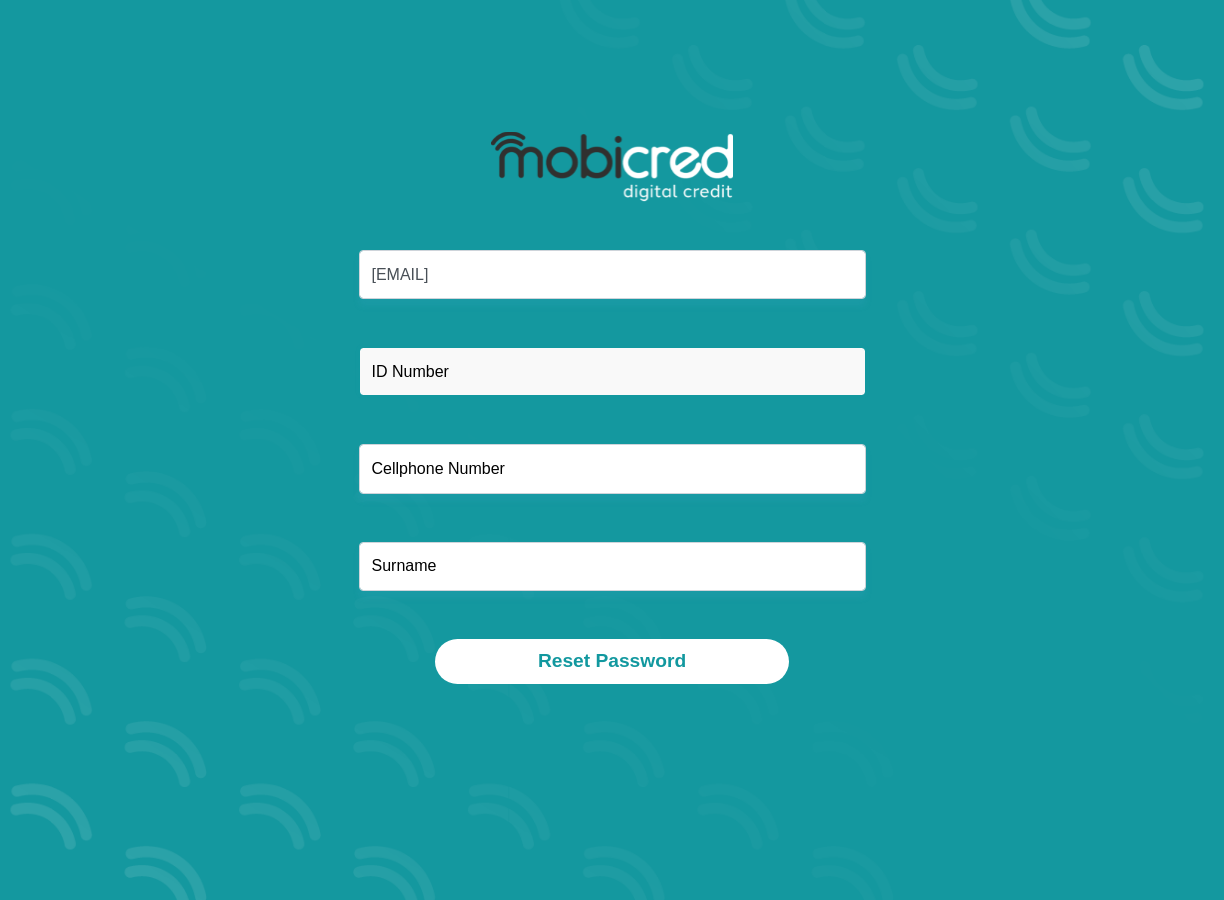 click at bounding box center [612, 371] 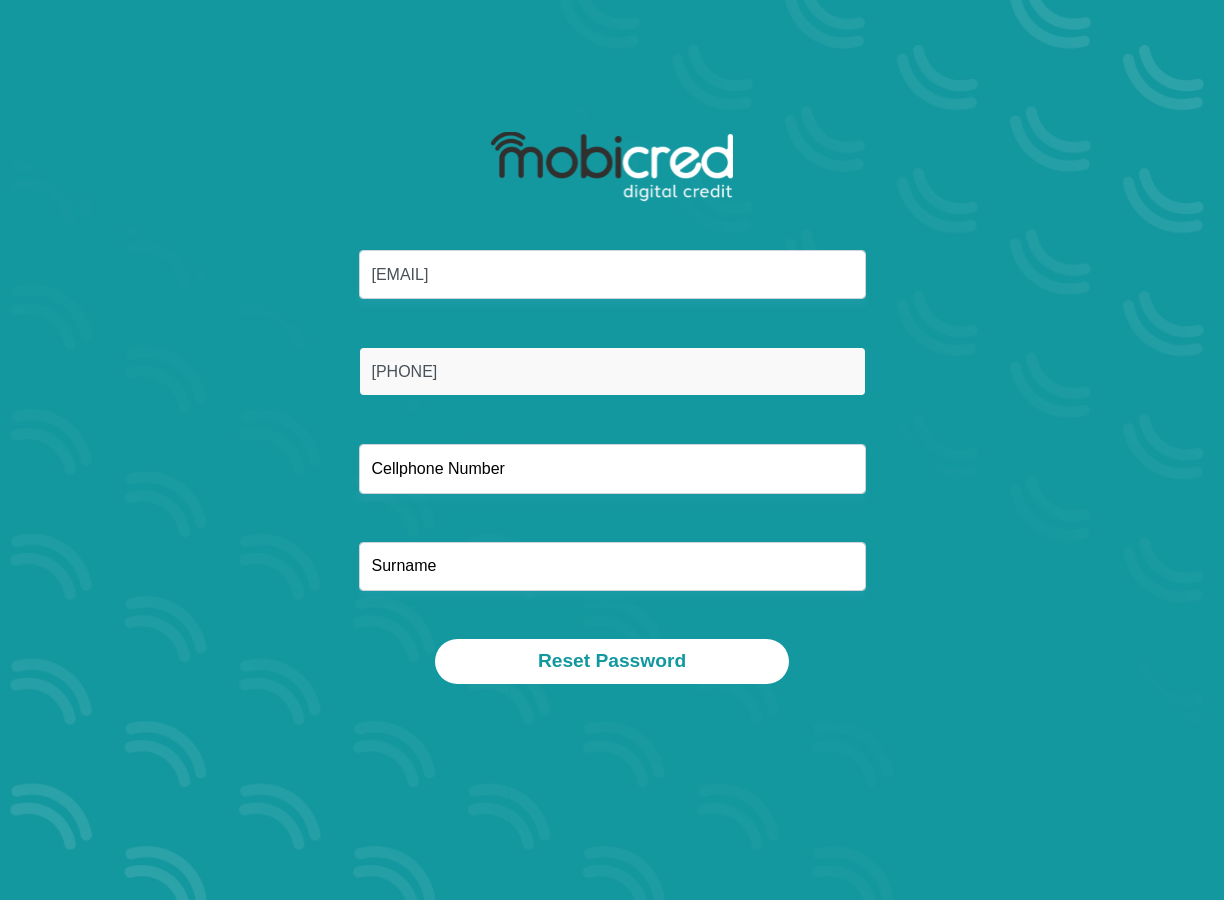 type on "9508135374083" 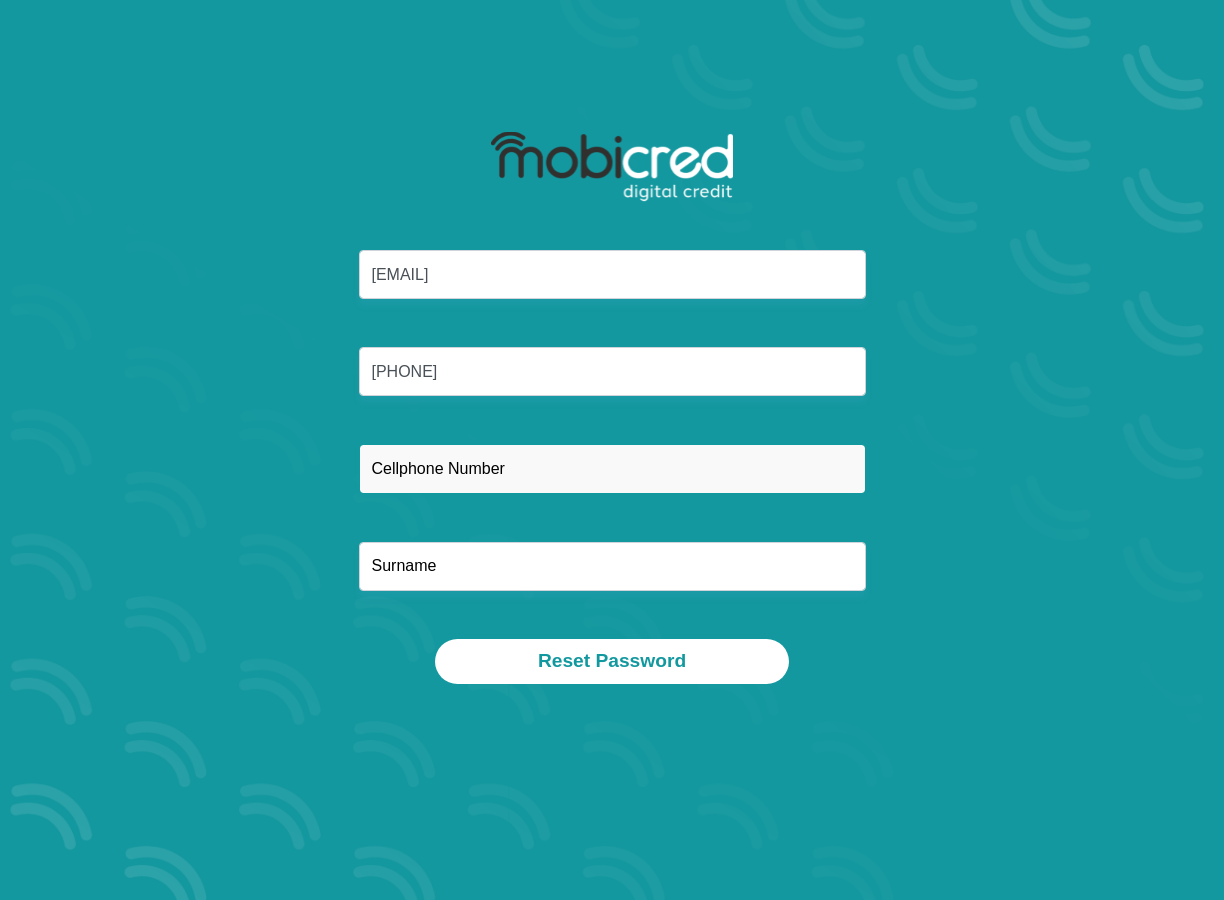 click at bounding box center (612, 468) 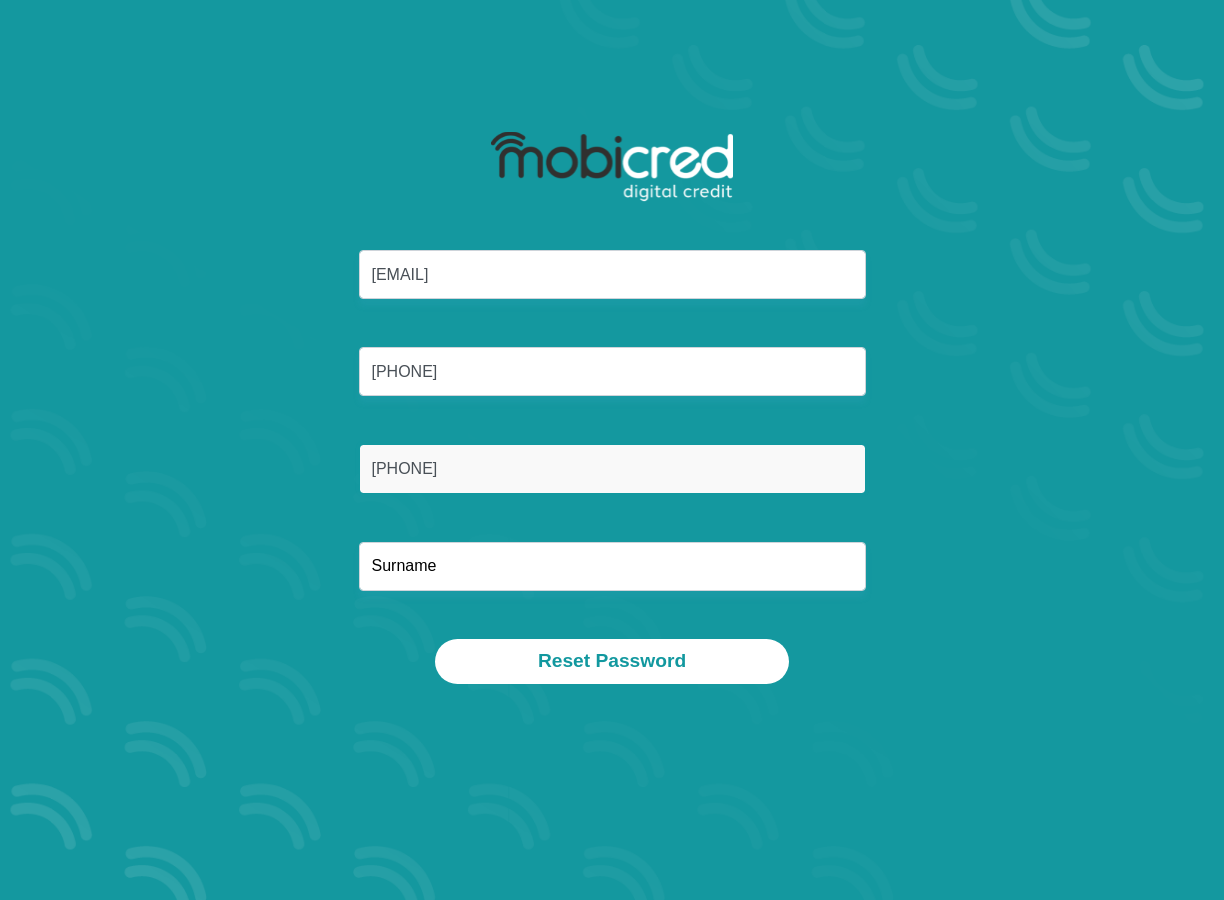 type on "0842874472" 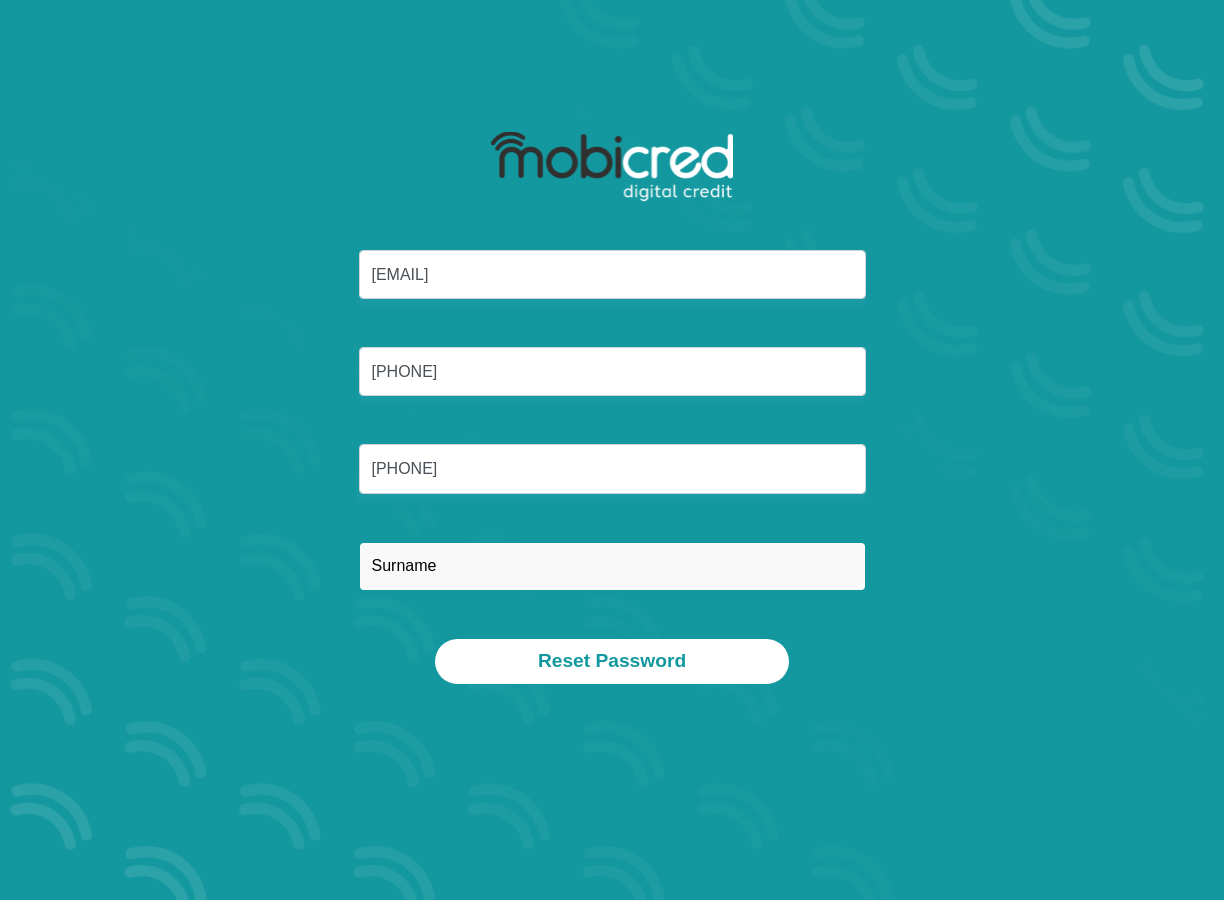 click at bounding box center (612, 566) 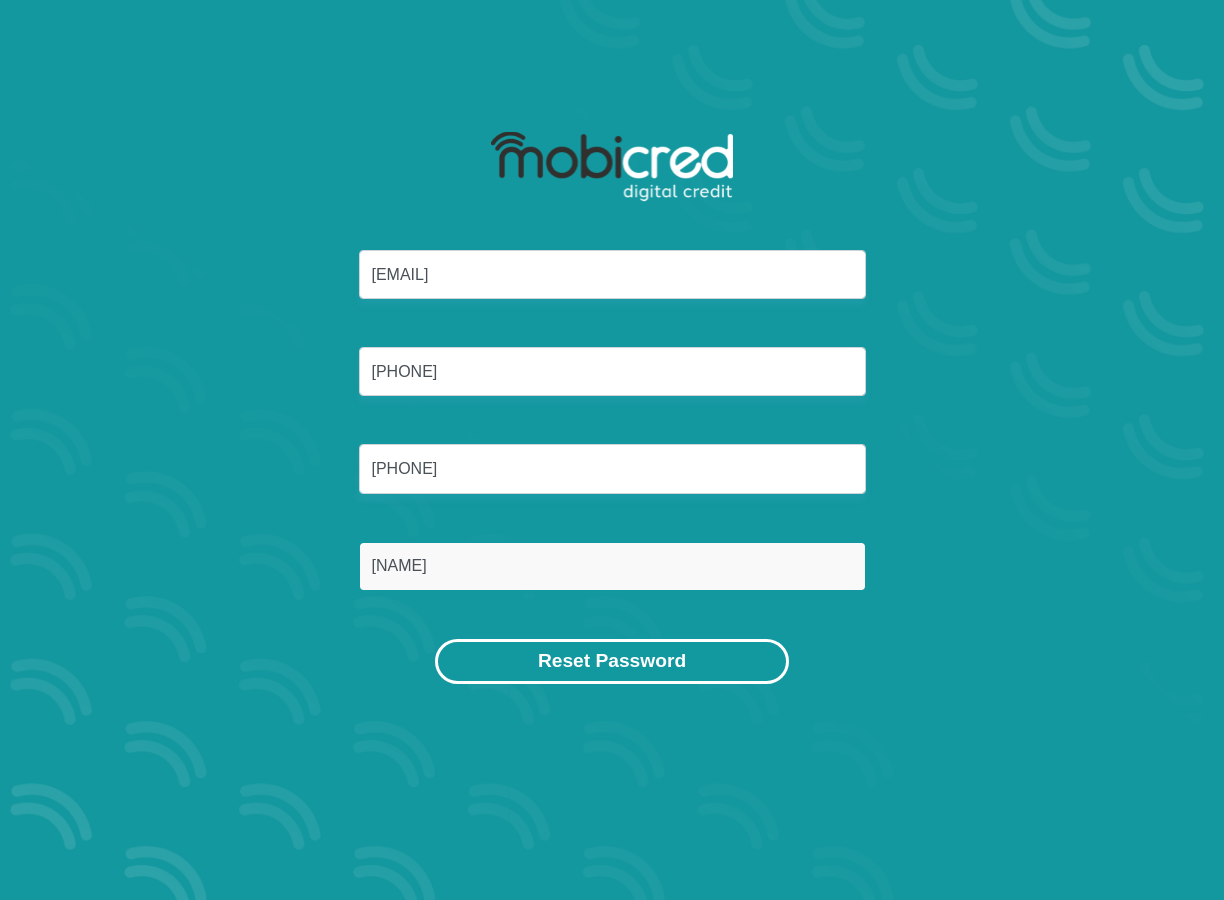type on "mokumo" 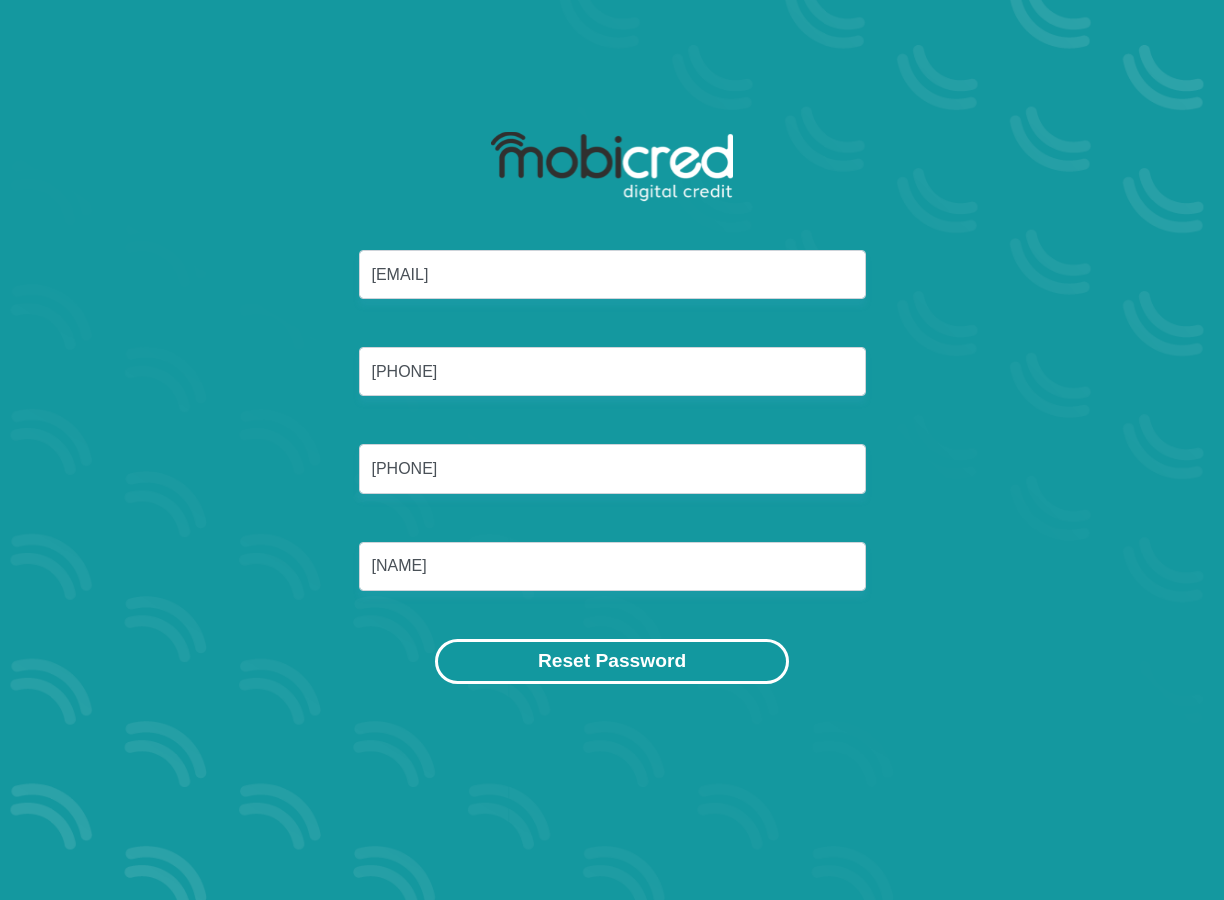 click on "Reset Password" at bounding box center [612, 661] 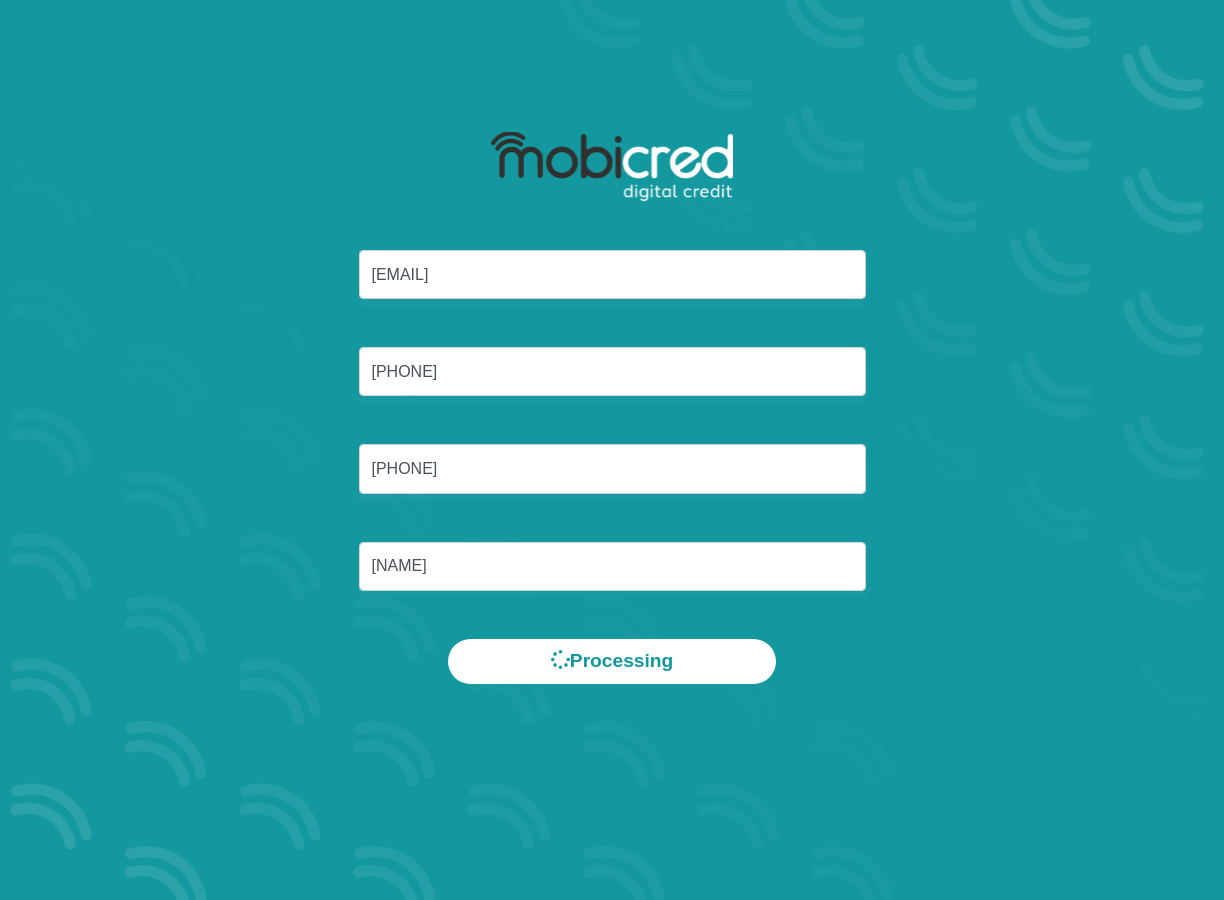 scroll, scrollTop: 0, scrollLeft: 0, axis: both 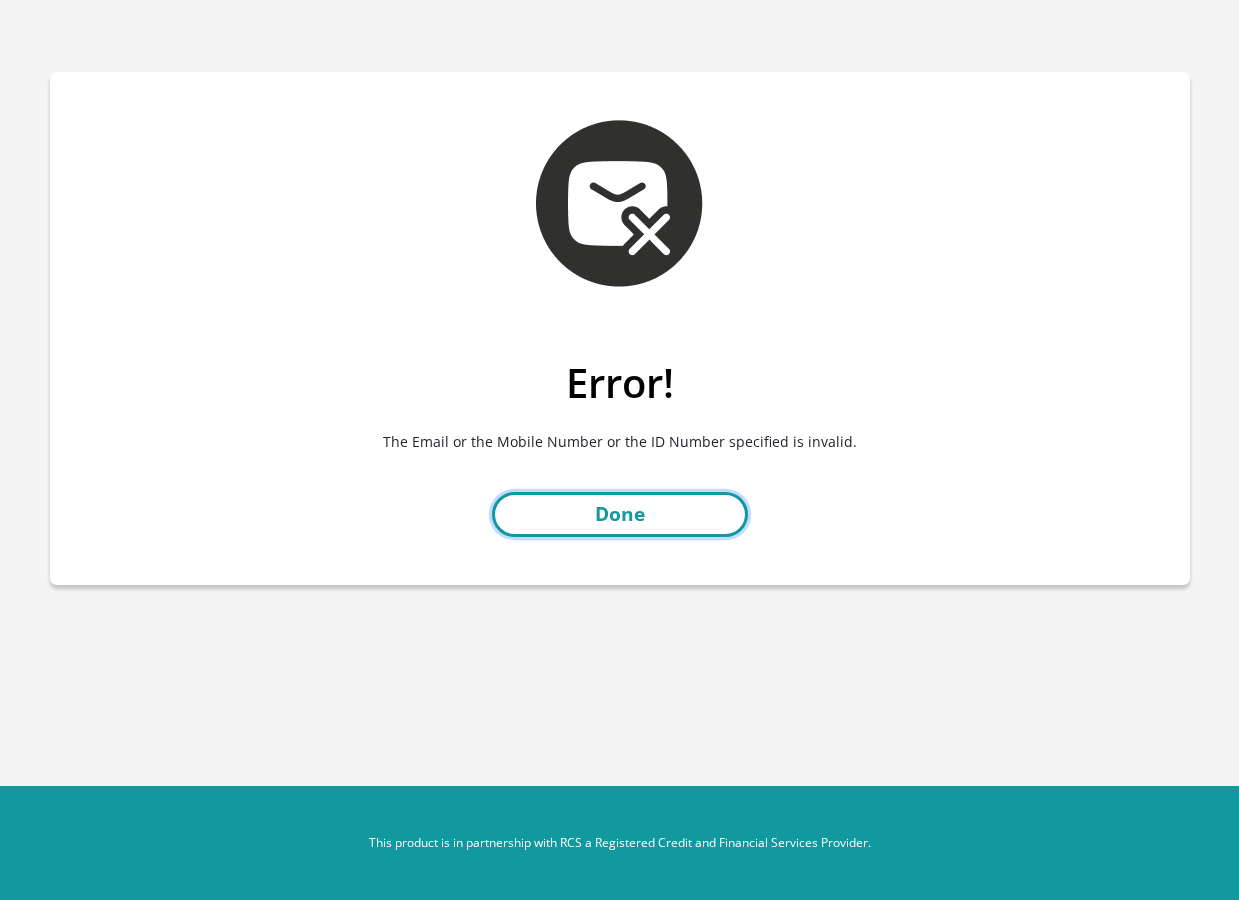 click on "Done" at bounding box center (620, 514) 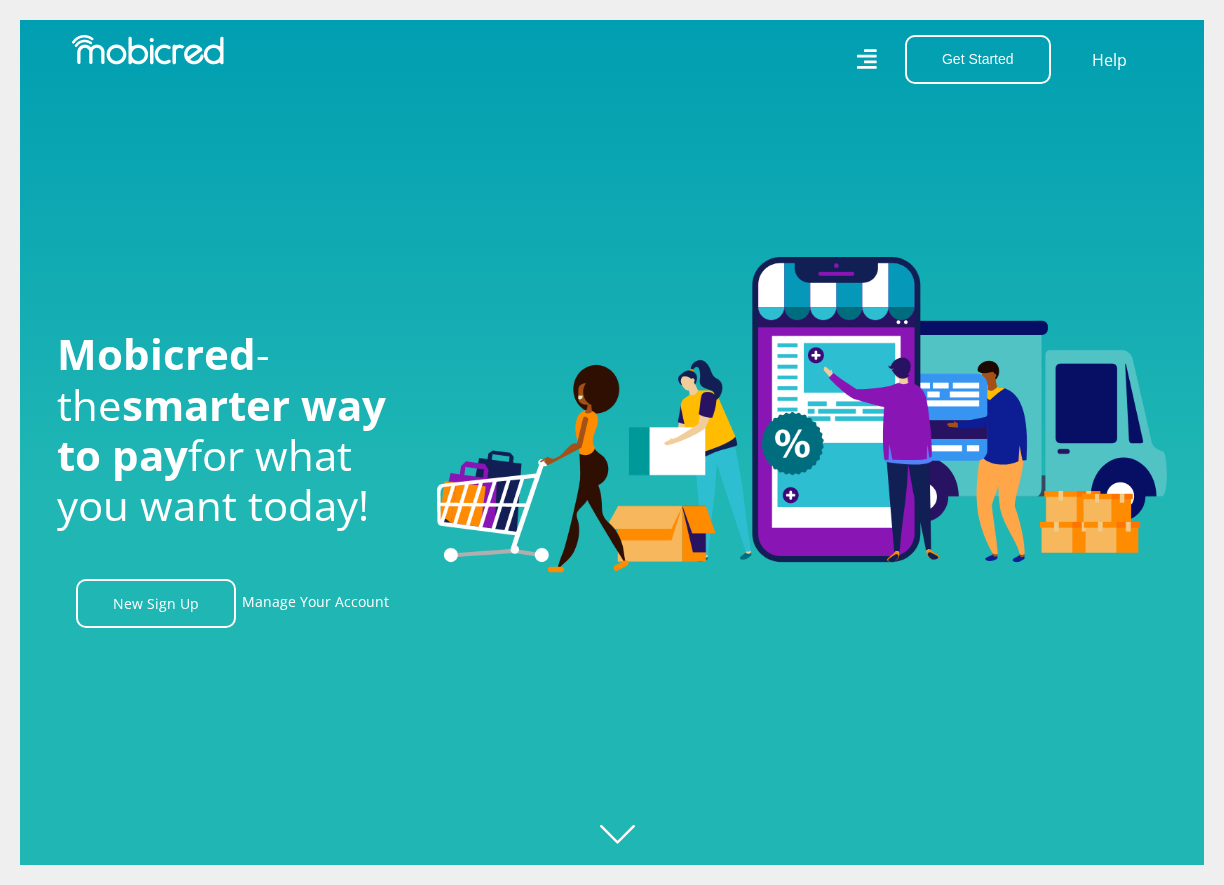 scroll, scrollTop: 0, scrollLeft: 0, axis: both 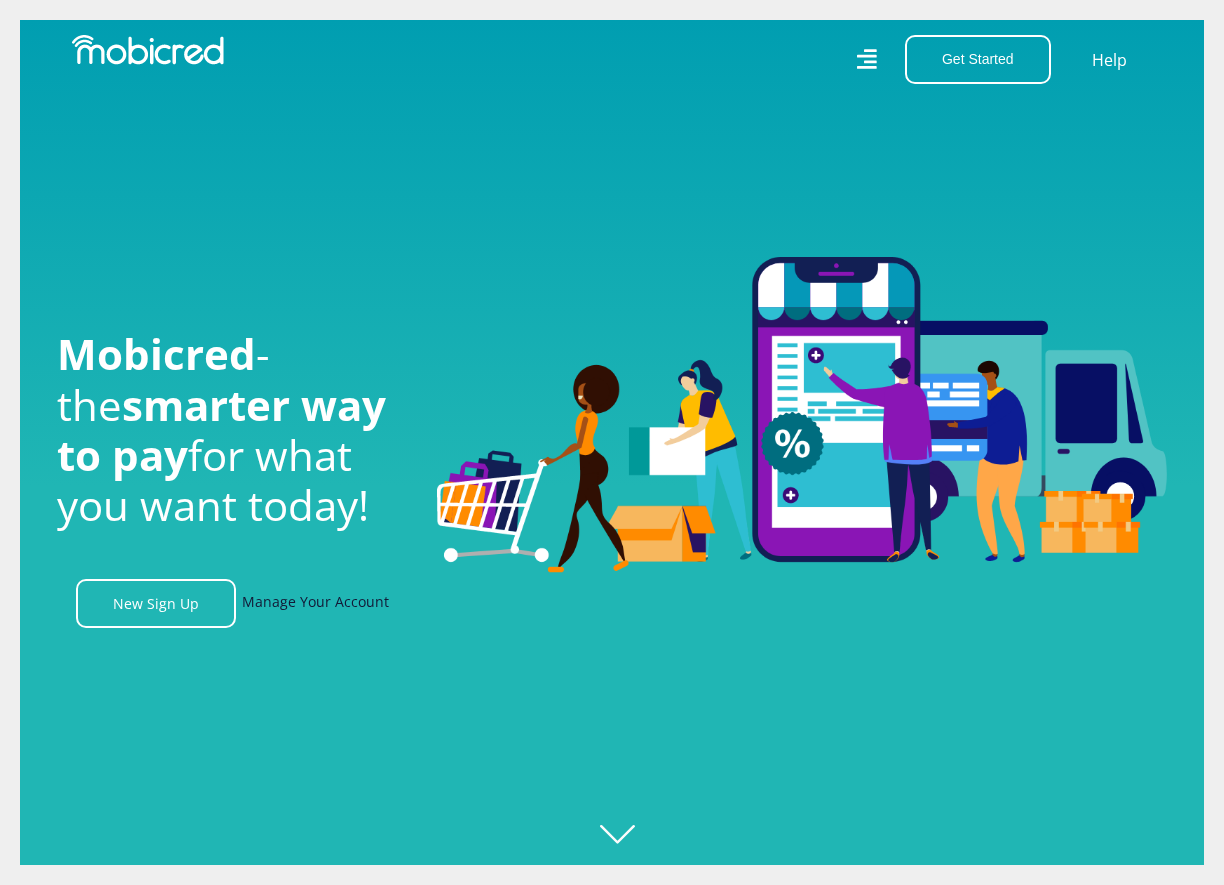 click on "Manage Your Account" at bounding box center [315, 603] 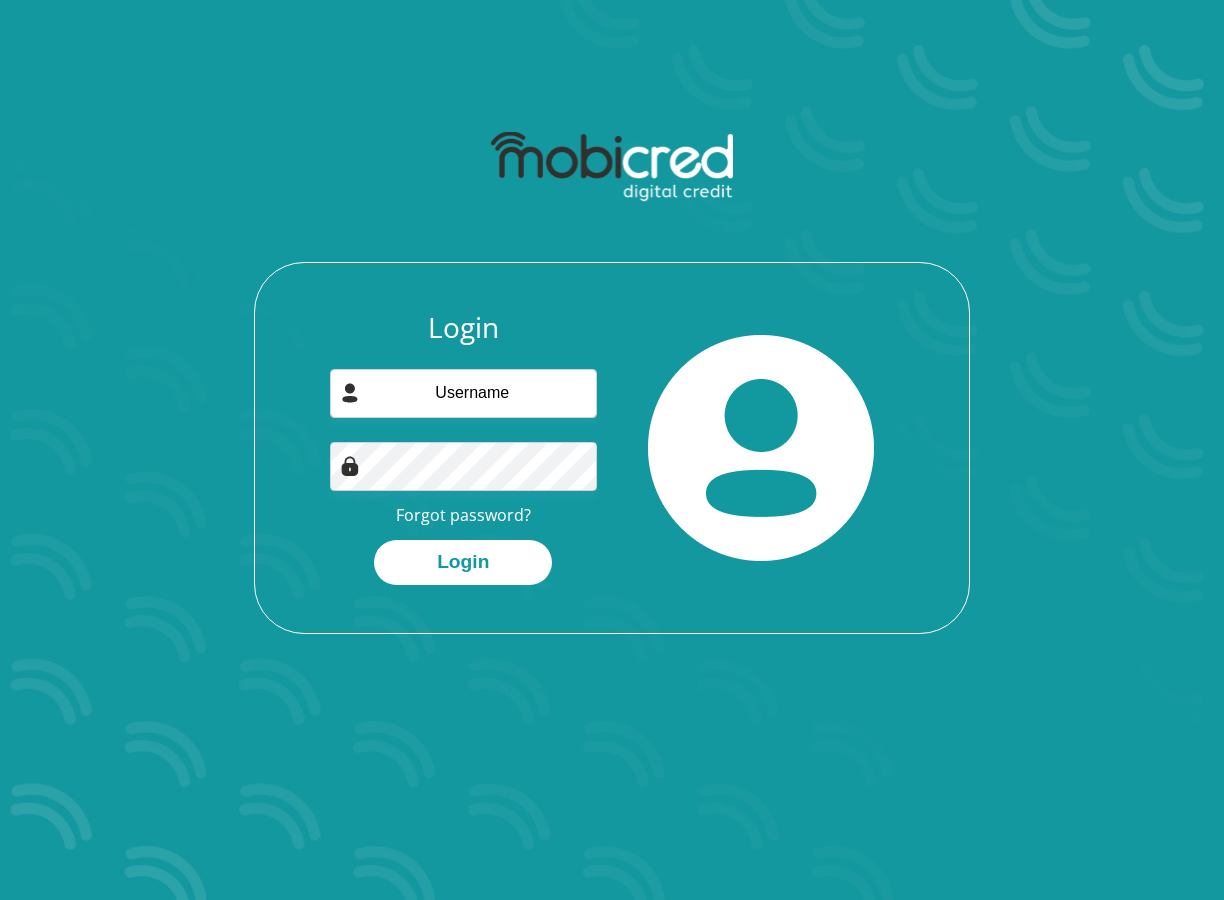 scroll, scrollTop: 0, scrollLeft: 0, axis: both 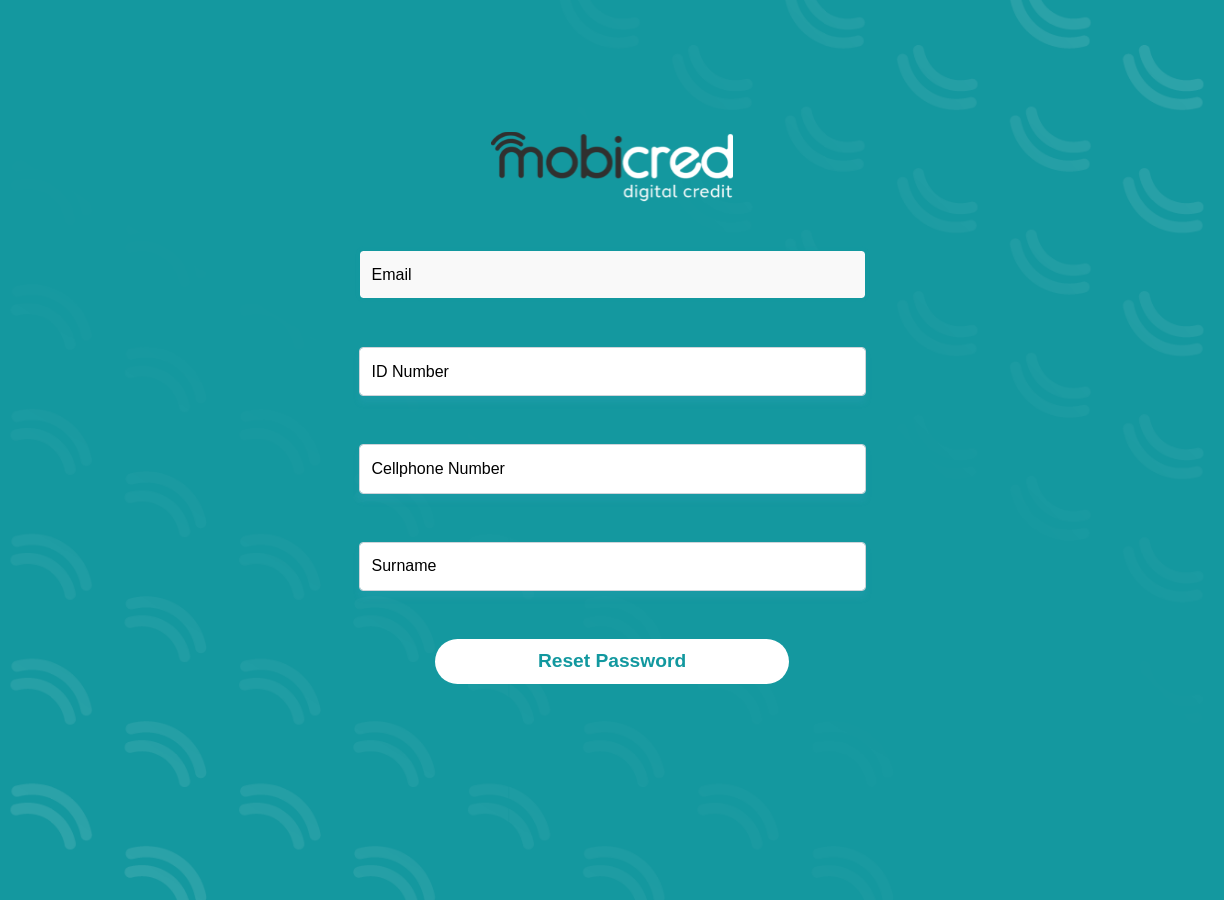 click at bounding box center (612, 274) 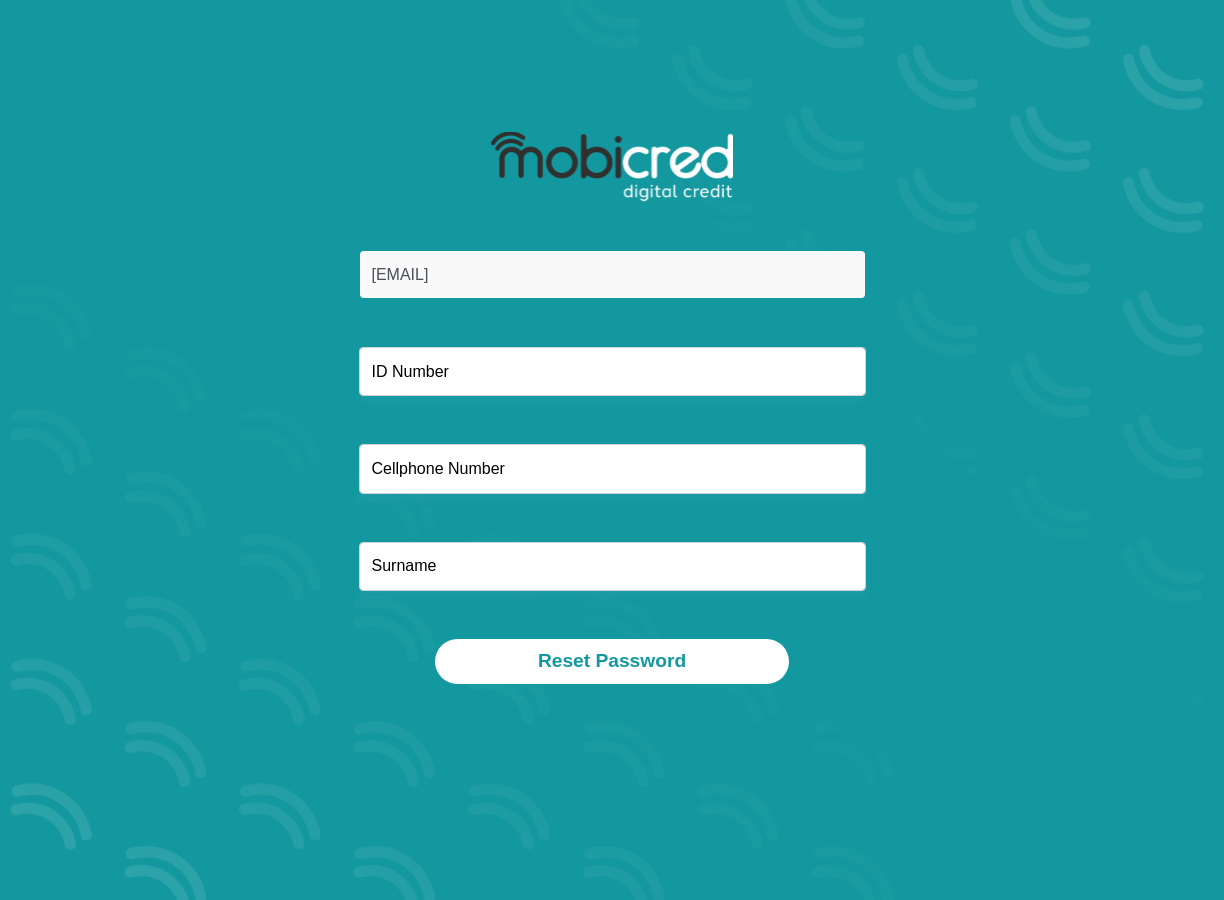 type on "[EMAIL]" 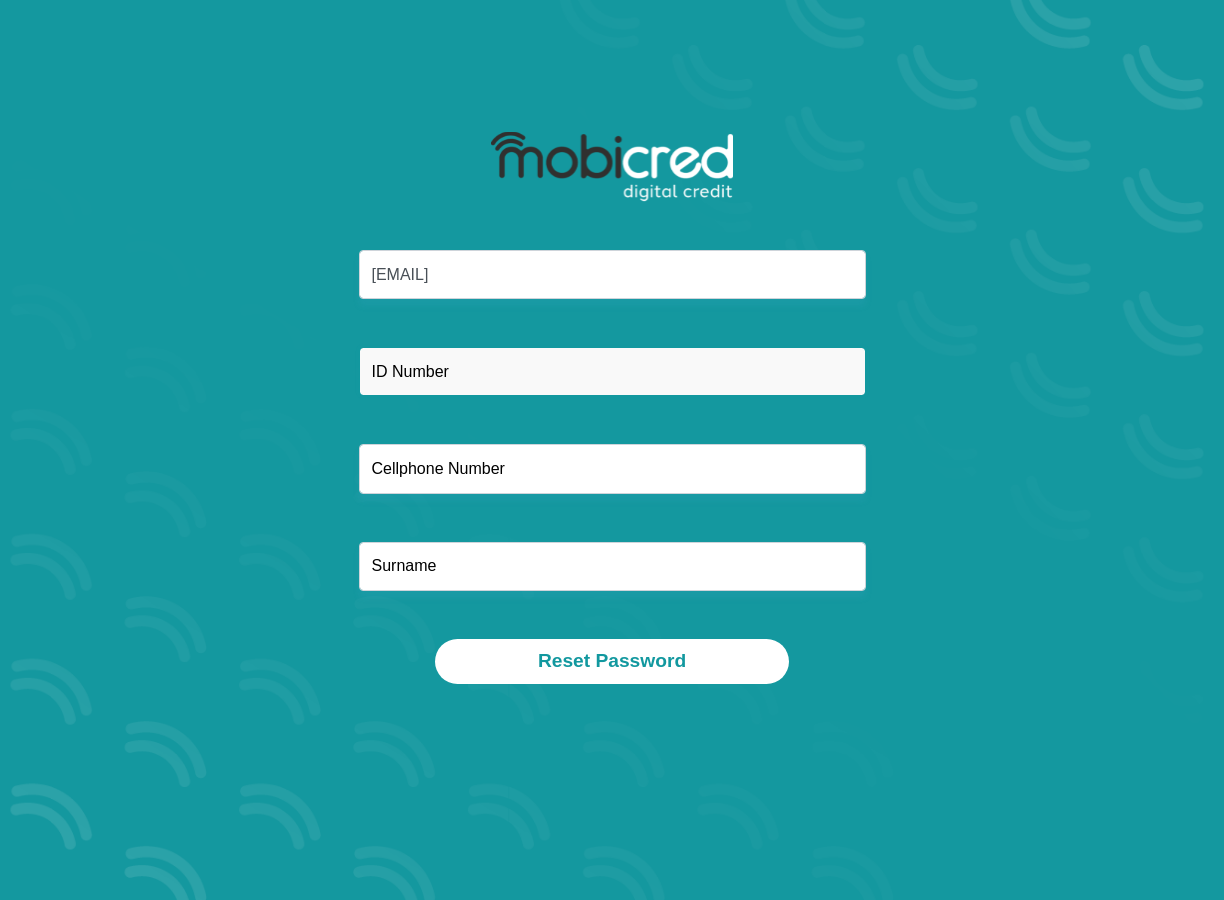 click at bounding box center [612, 371] 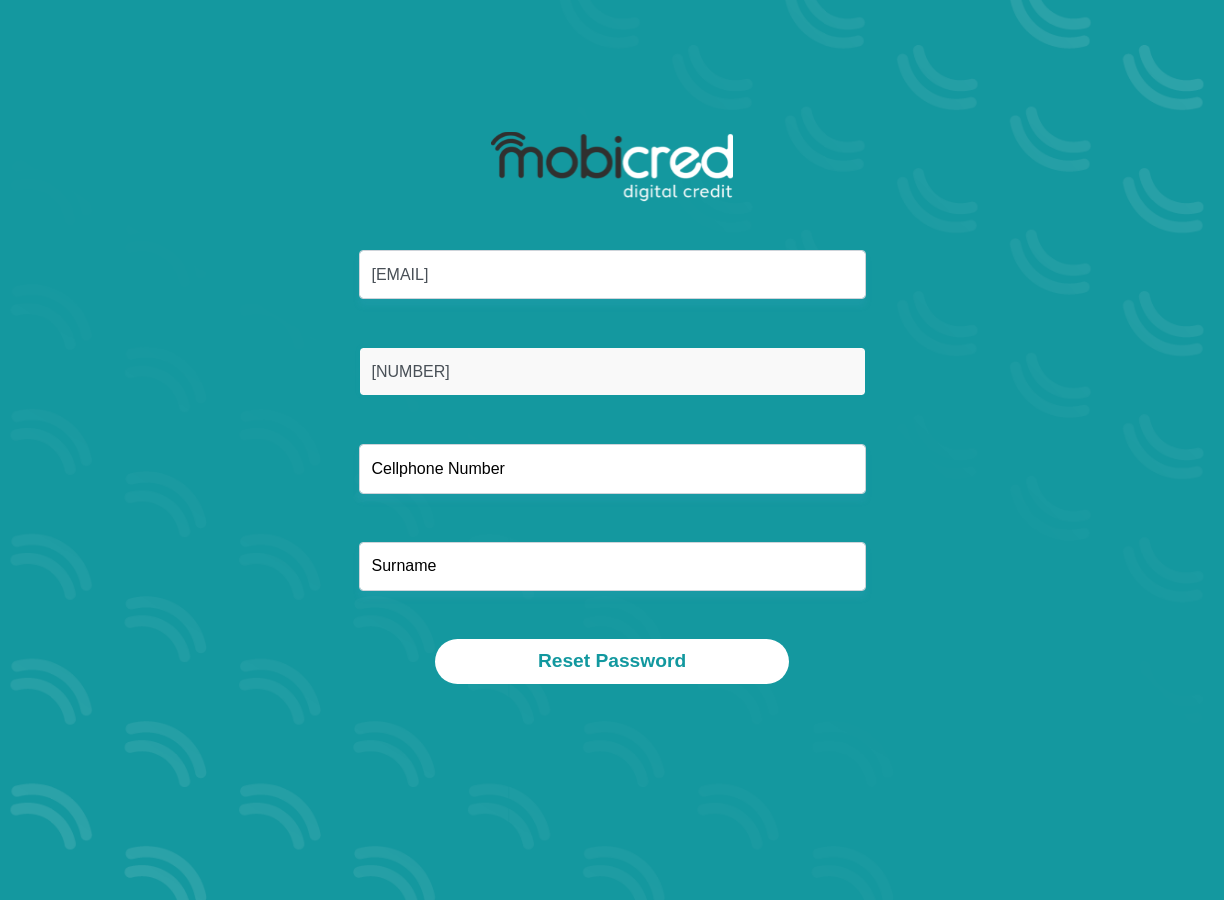 type on "9508135374083" 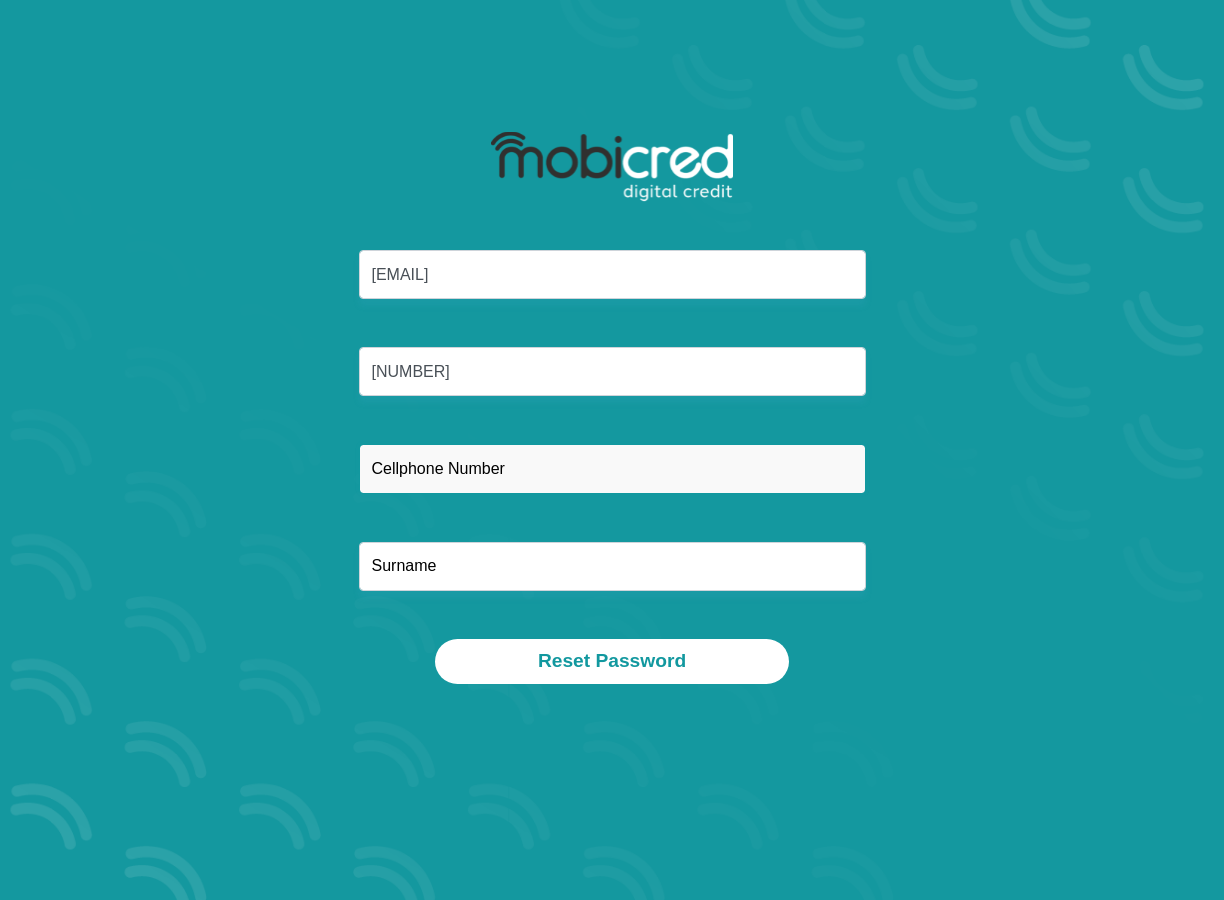click at bounding box center [612, 468] 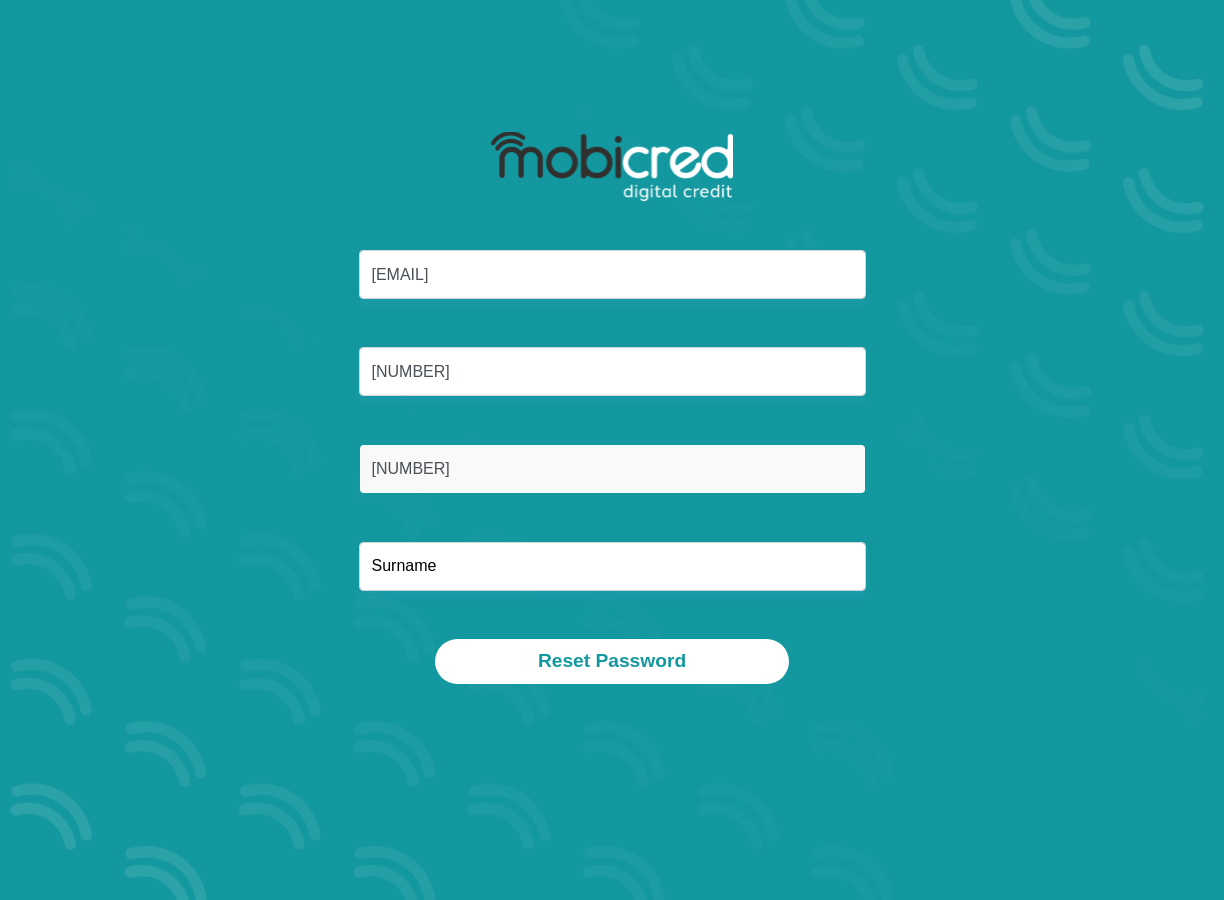 type on "0842874772" 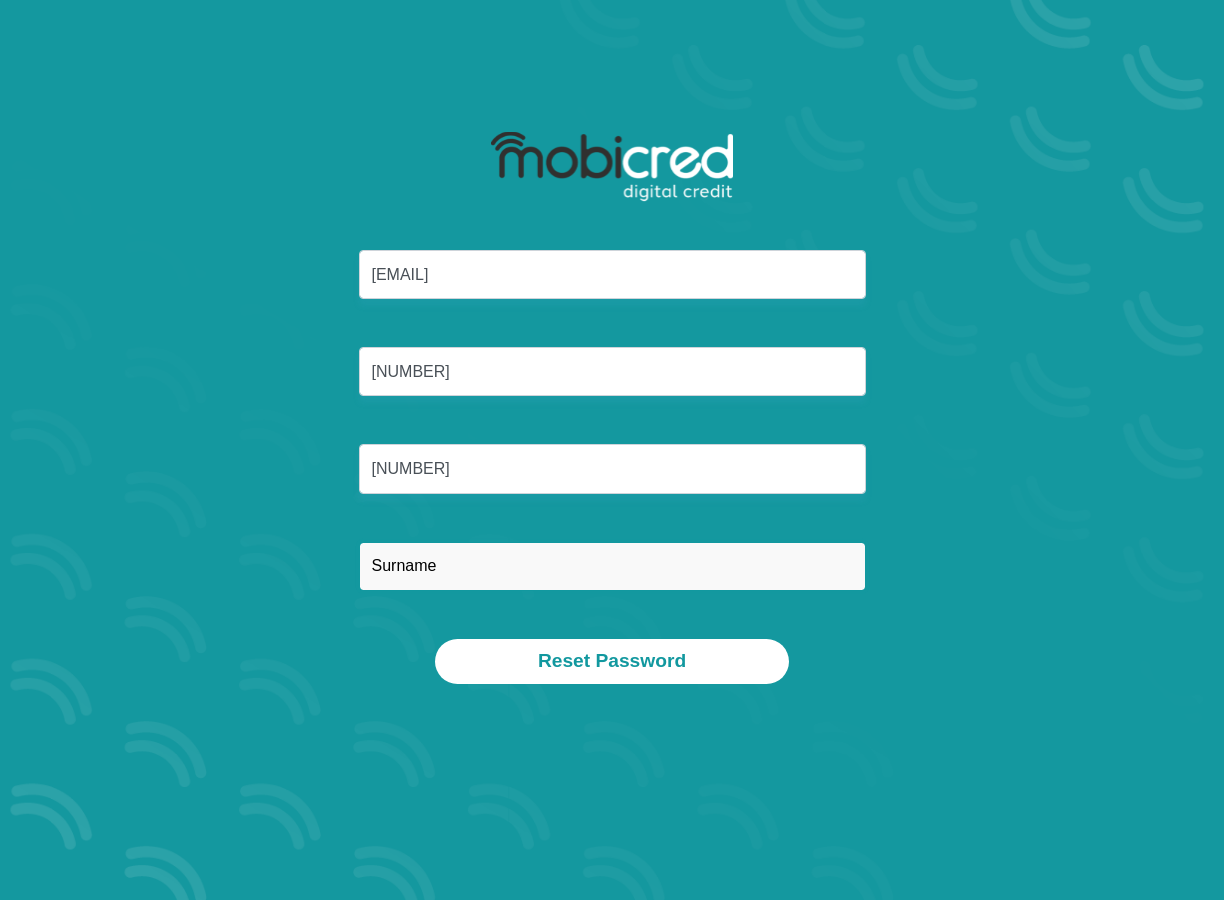 click at bounding box center [612, 566] 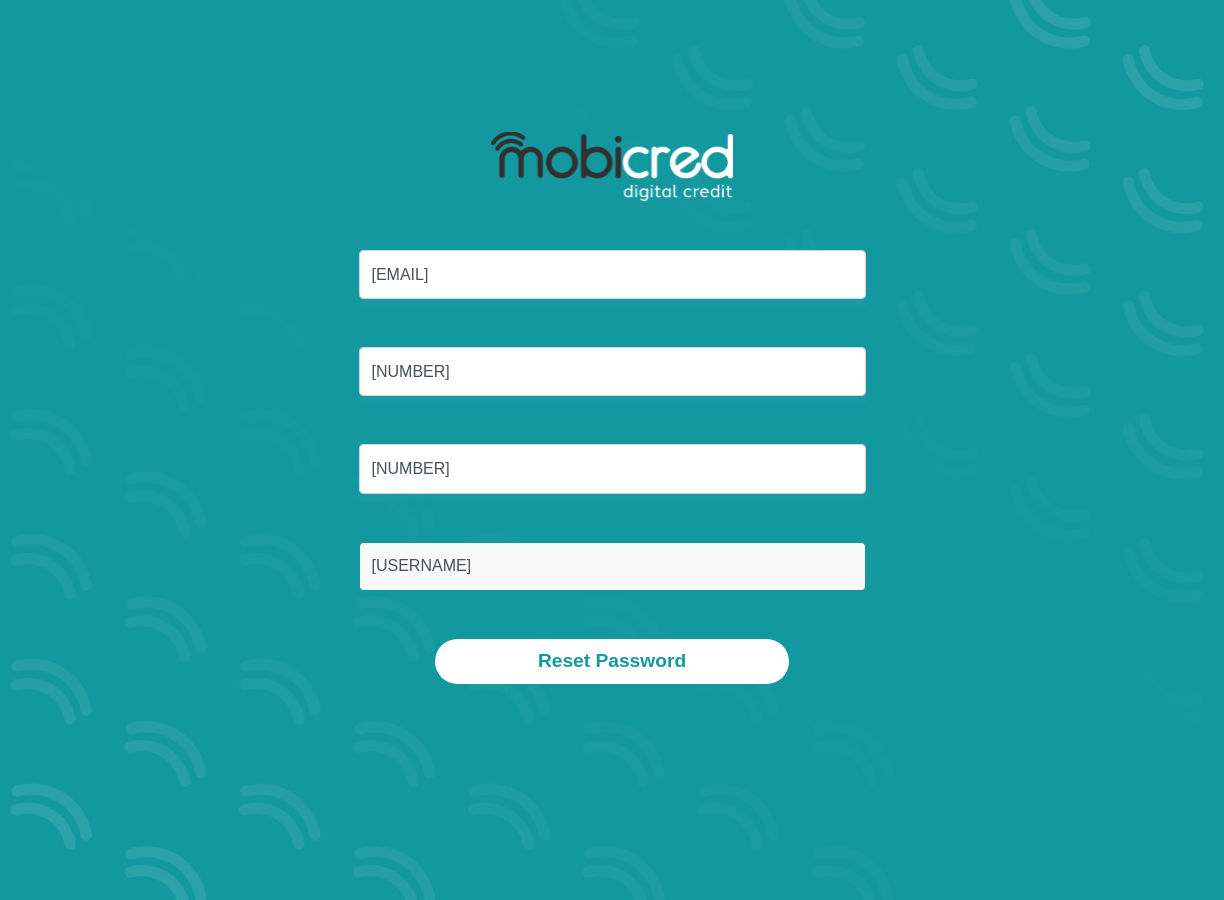 type on "mokumo" 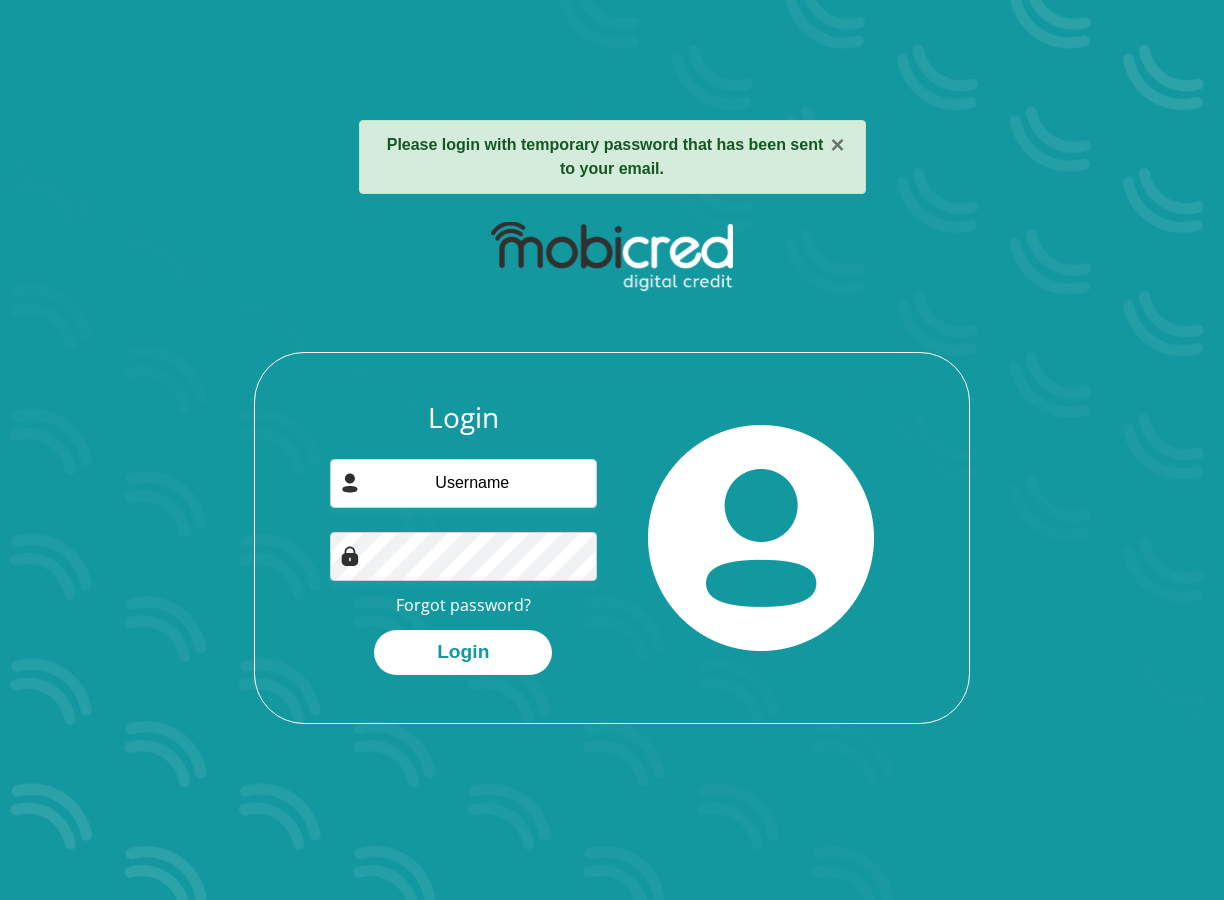 scroll, scrollTop: 0, scrollLeft: 0, axis: both 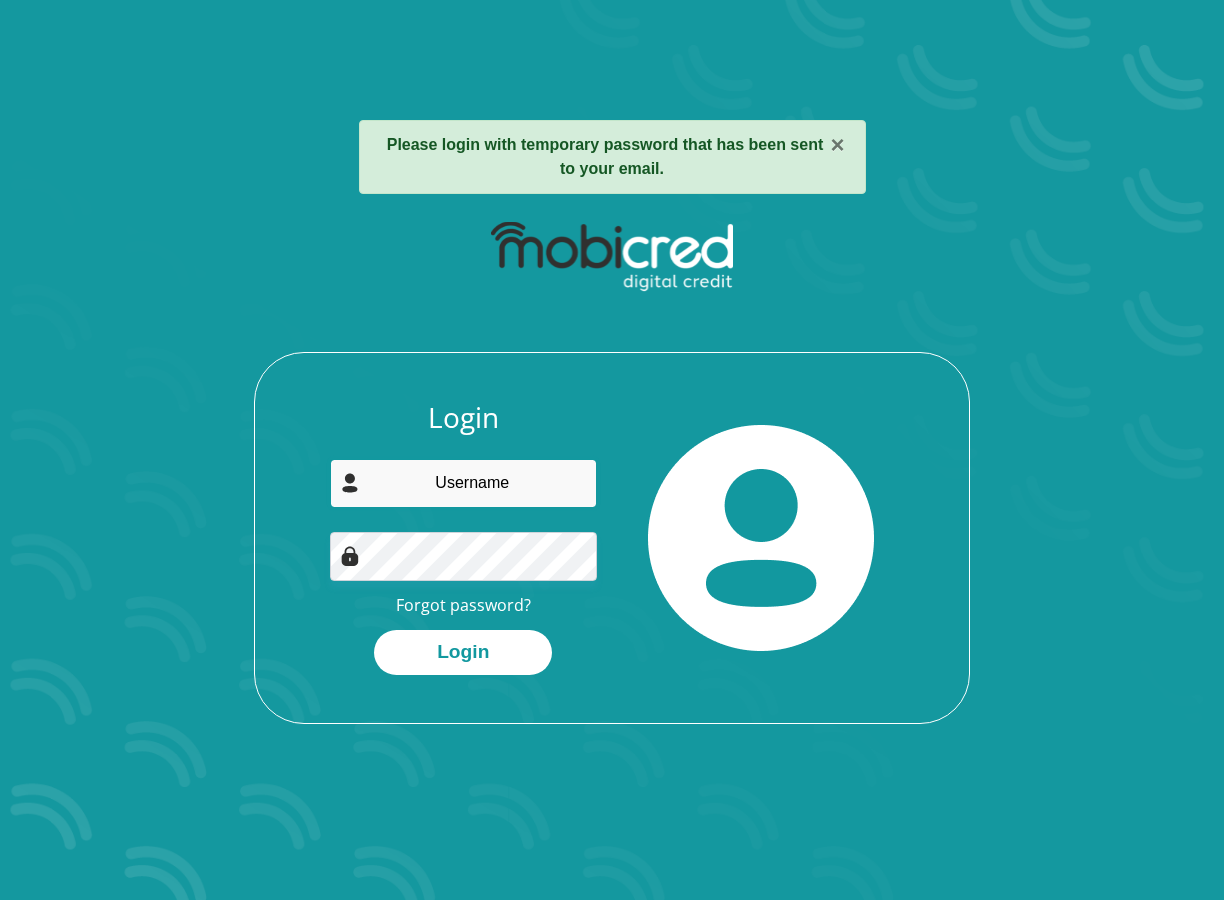click at bounding box center (464, 483) 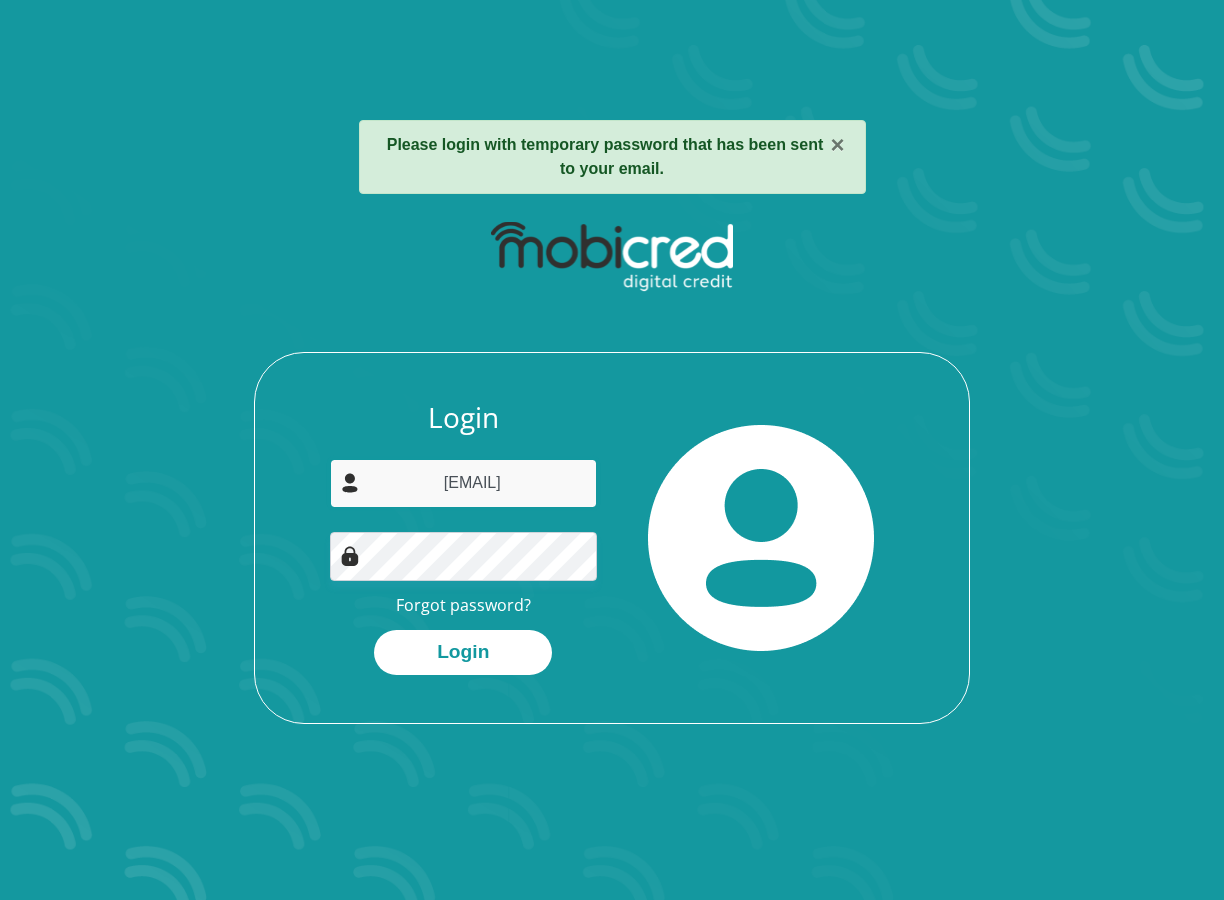 type on "[EMAIL]" 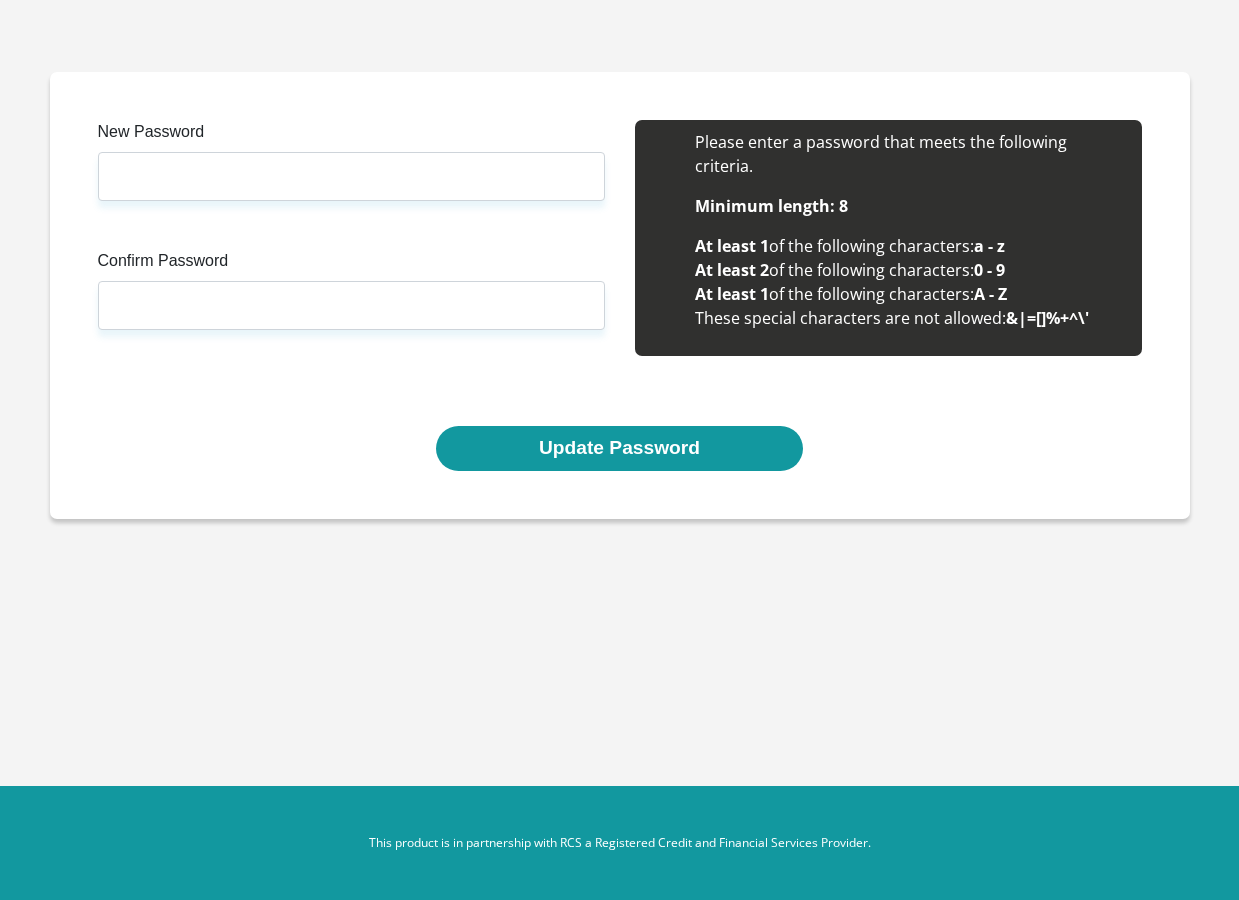 scroll, scrollTop: 0, scrollLeft: 0, axis: both 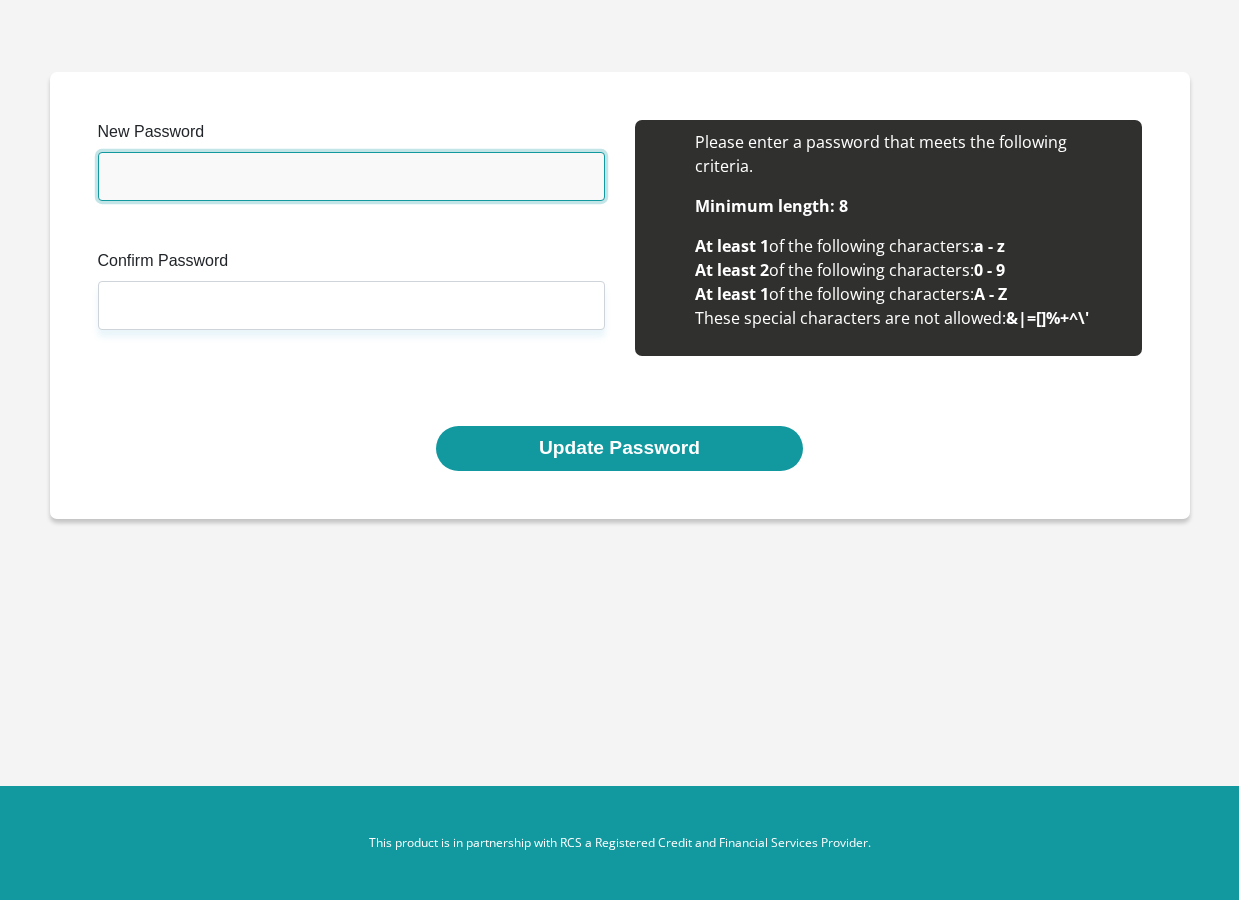 click on "New Password" at bounding box center [351, 176] 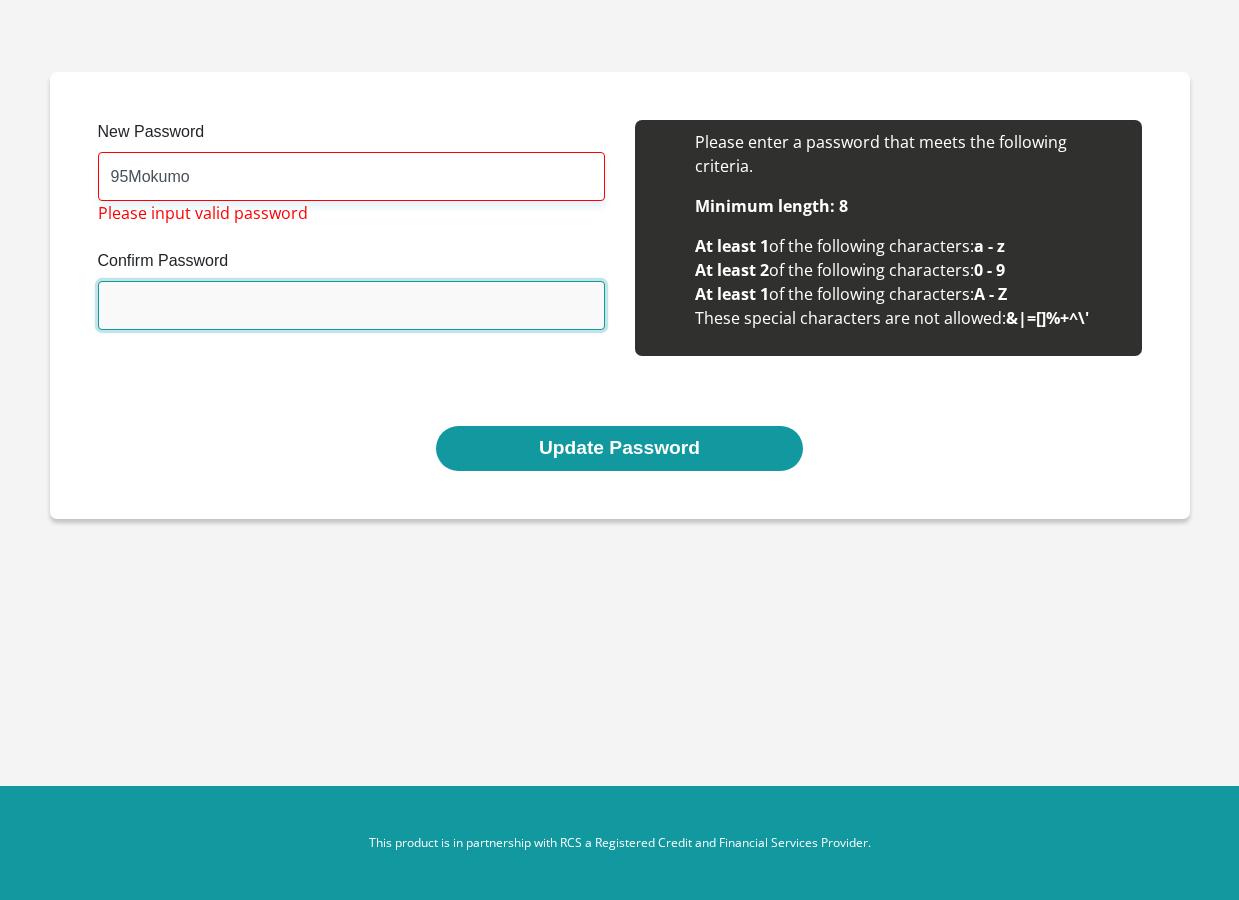 click on "Confirm Password" at bounding box center (351, 305) 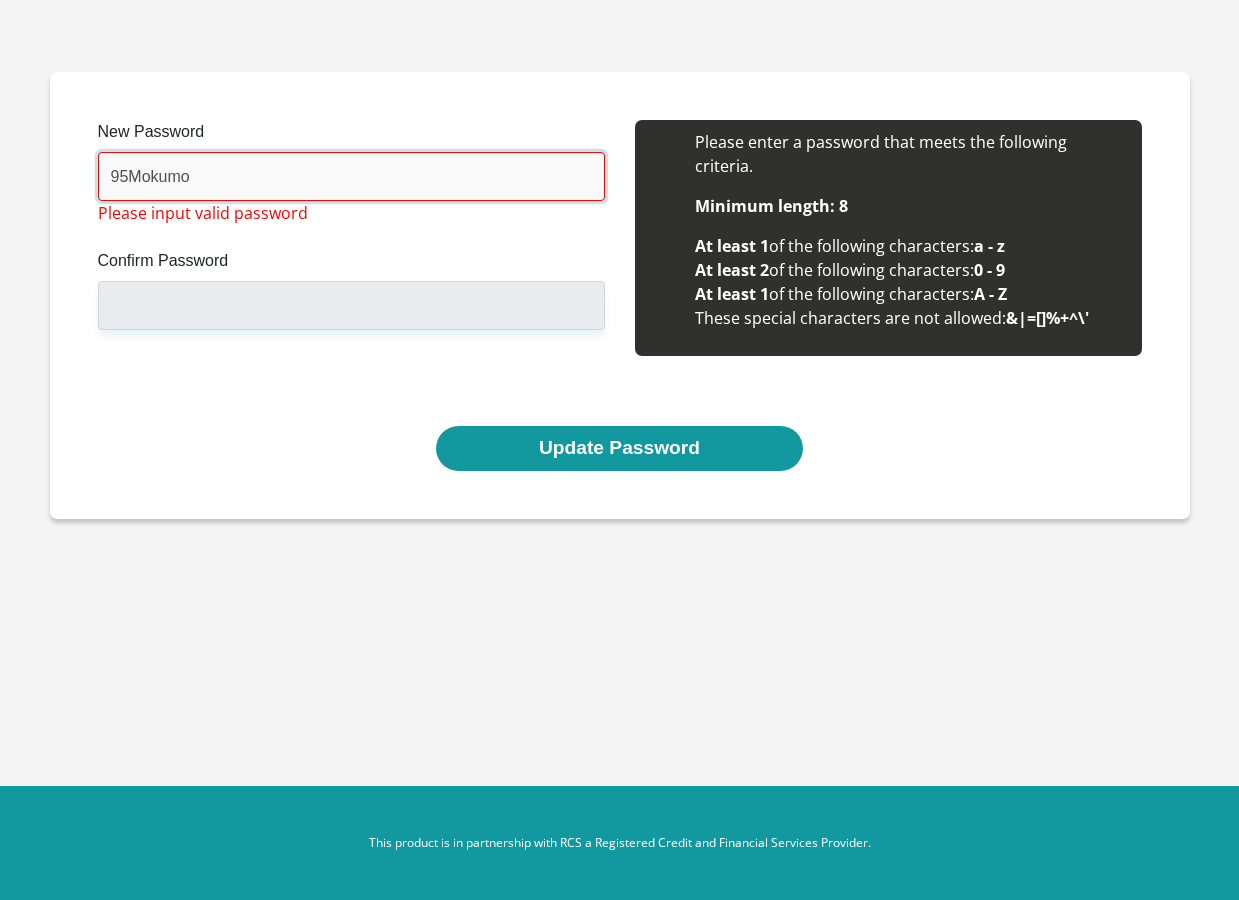 click on "95Mokumo" at bounding box center [351, 176] 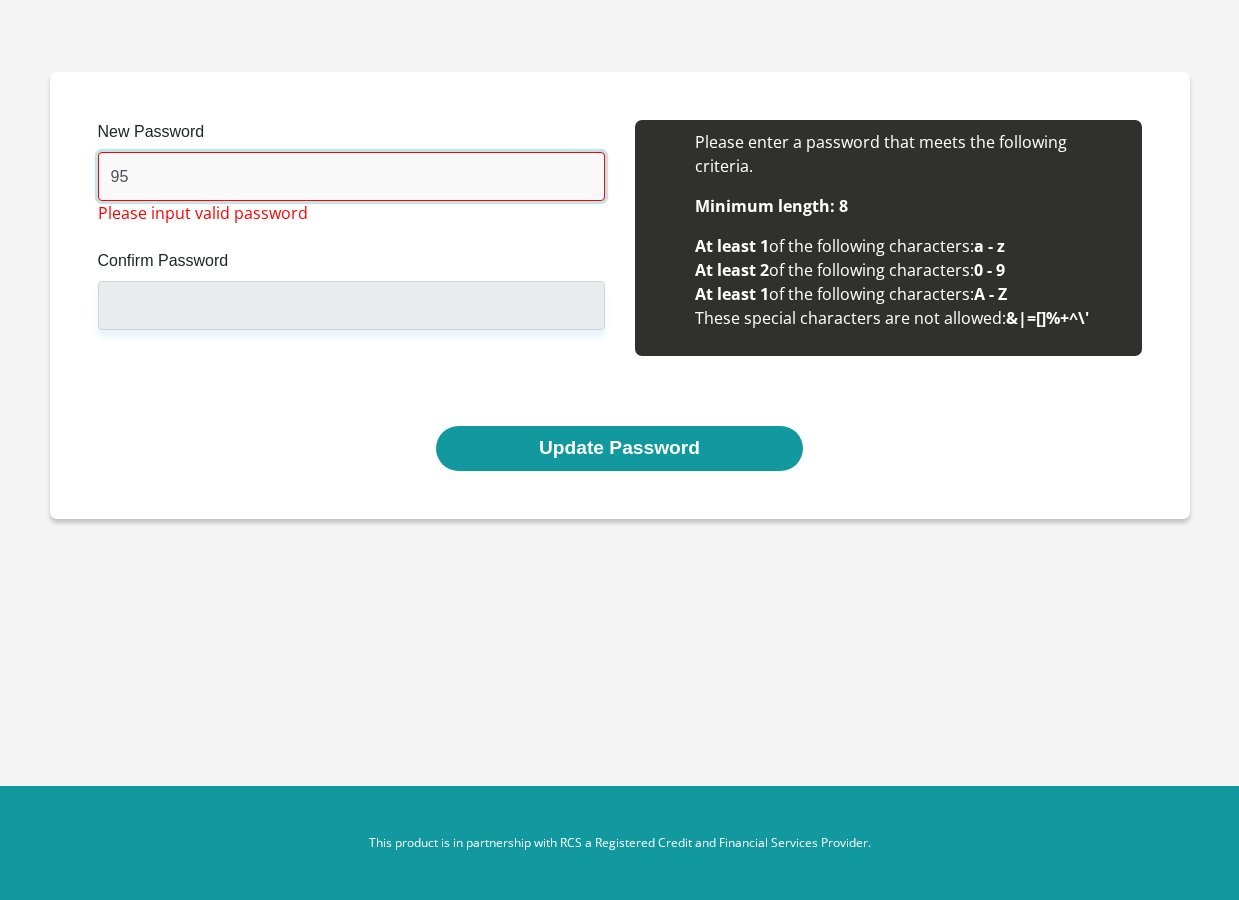type on "9" 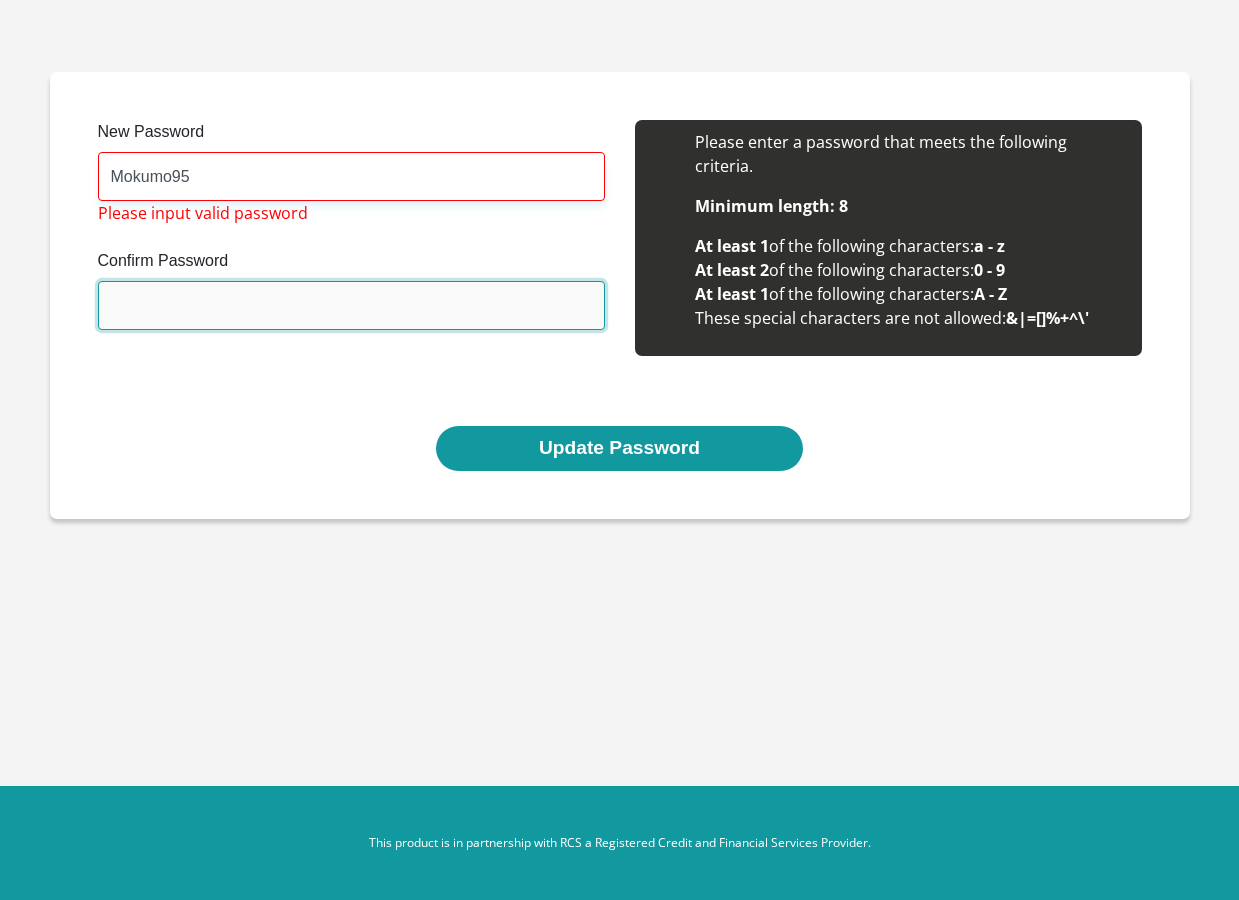 click on "Confirm Password" at bounding box center (351, 305) 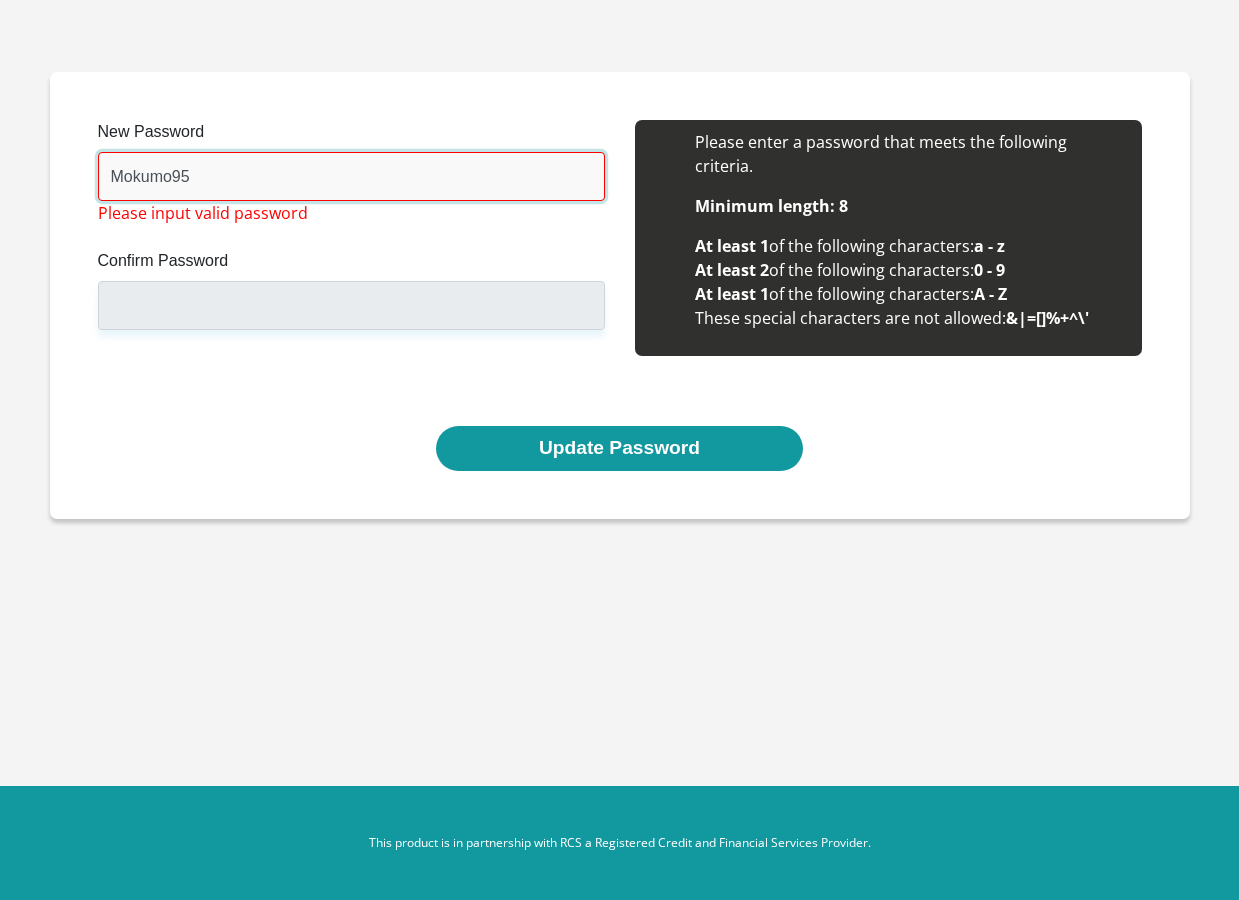 click on "Mokumo95" at bounding box center [351, 176] 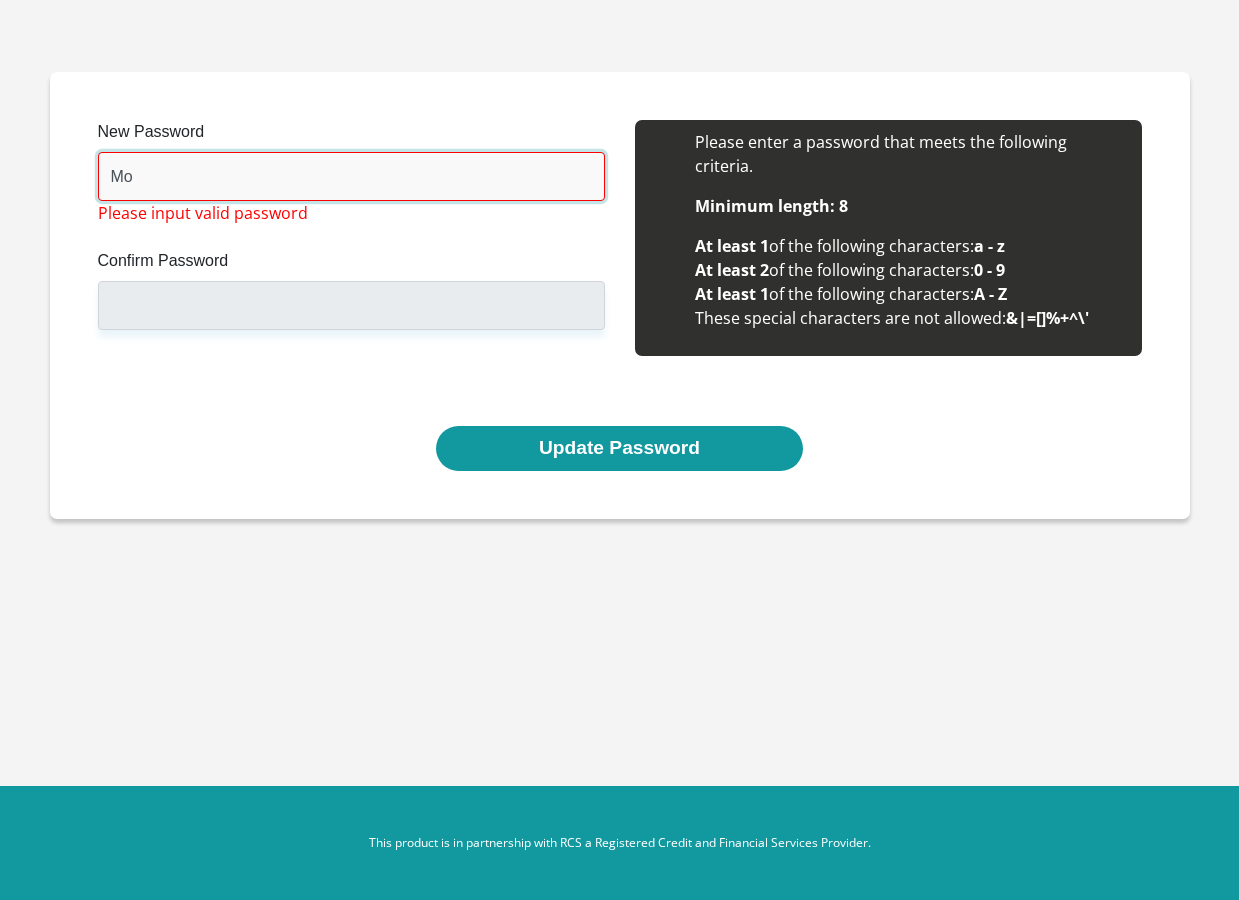 type on "M" 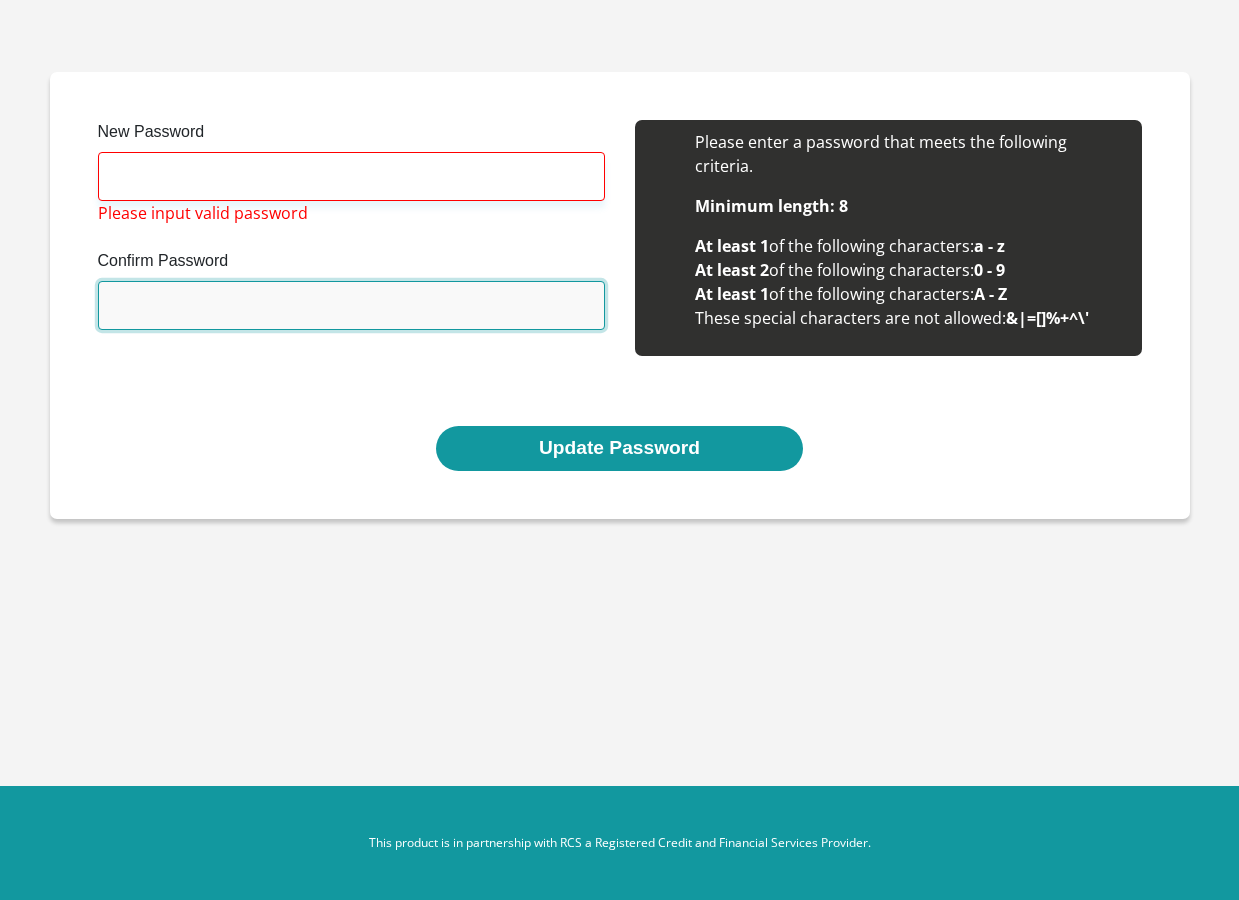 click on "Confirm Password" at bounding box center (351, 305) 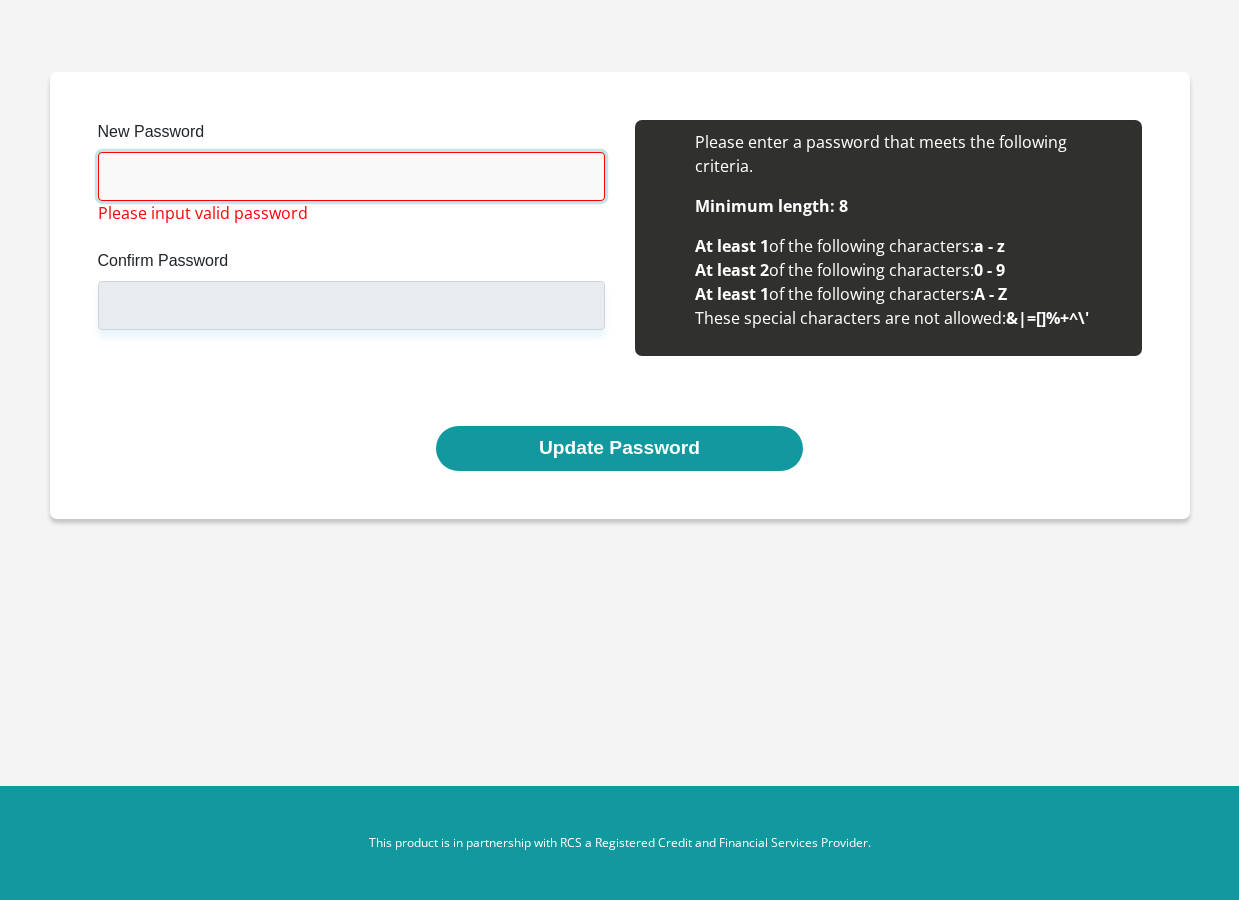 click on "New Password" at bounding box center [351, 176] 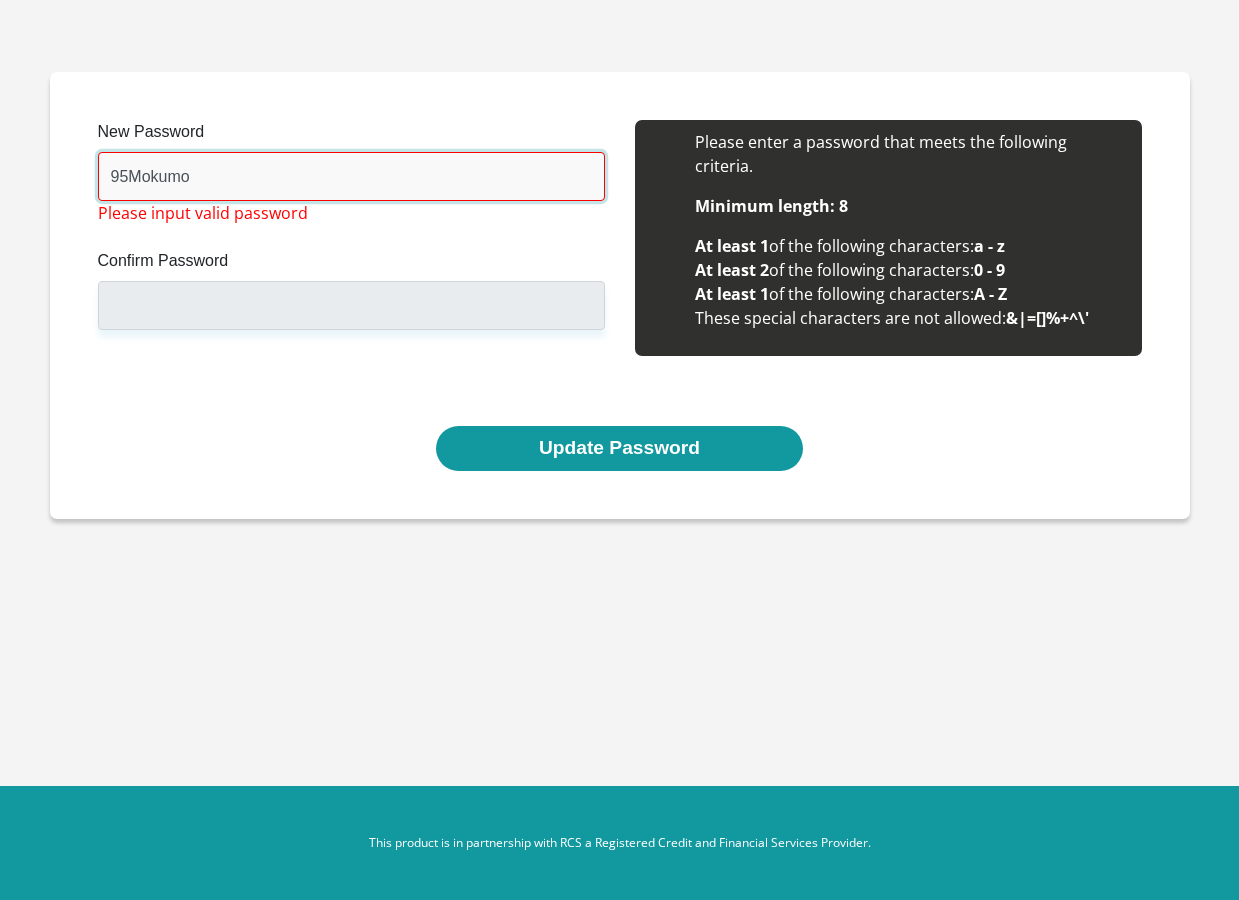type on "95Mokumo" 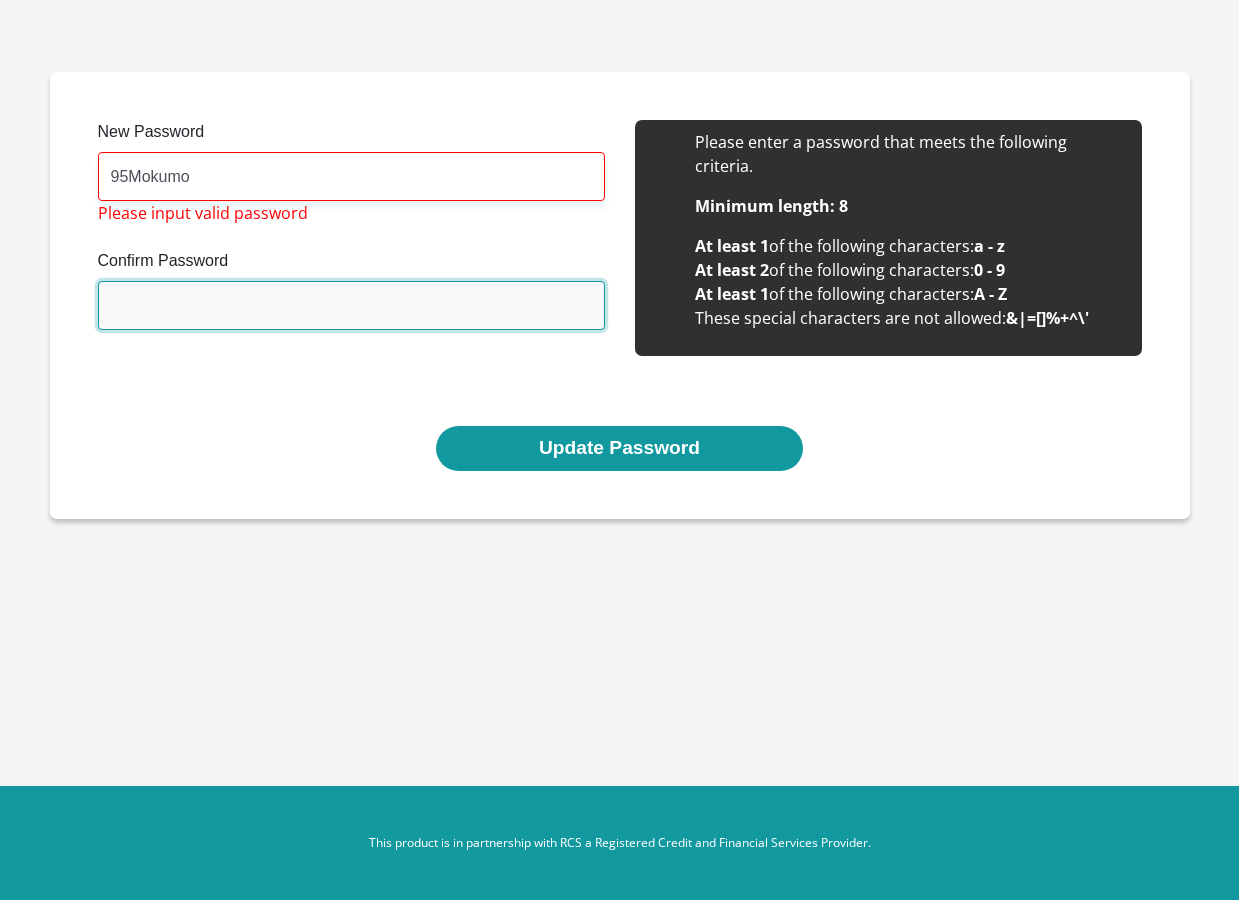 click on "Confirm Password" at bounding box center [351, 305] 